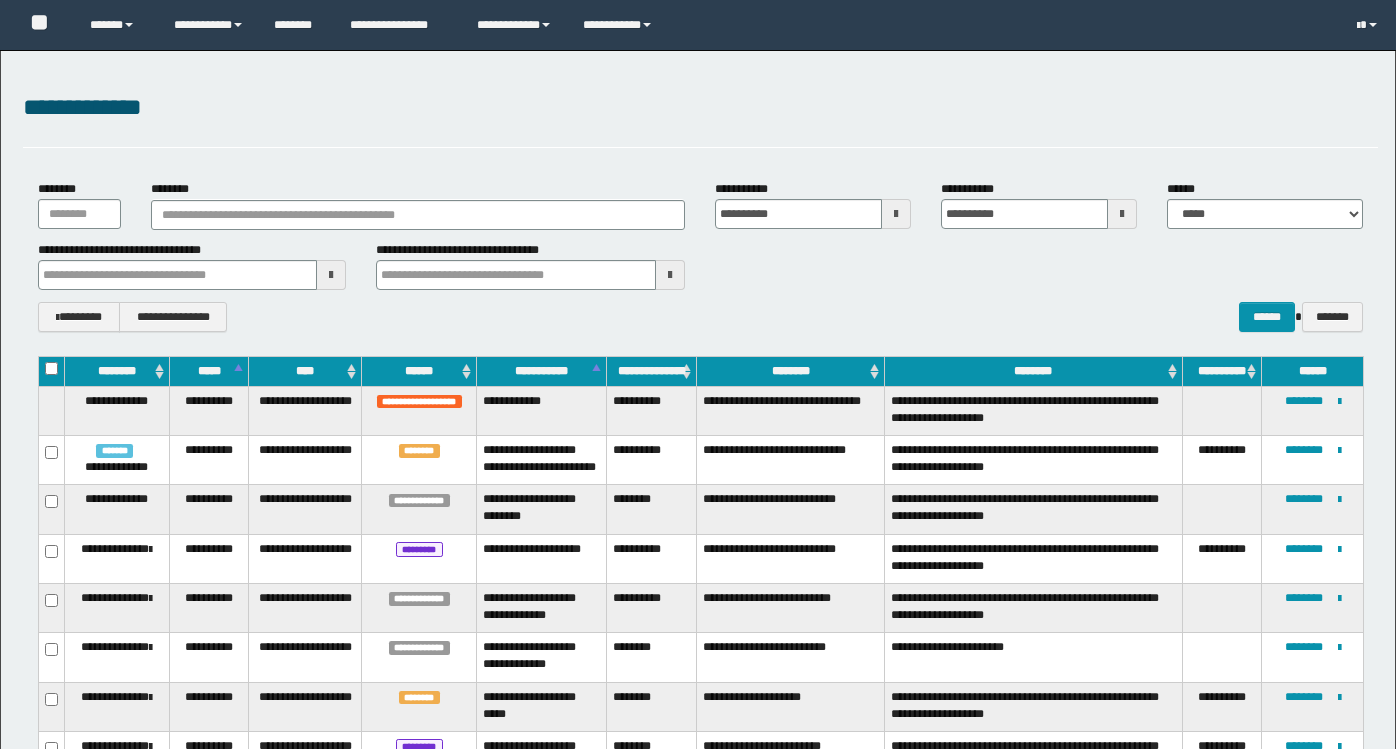 scroll, scrollTop: 0, scrollLeft: 0, axis: both 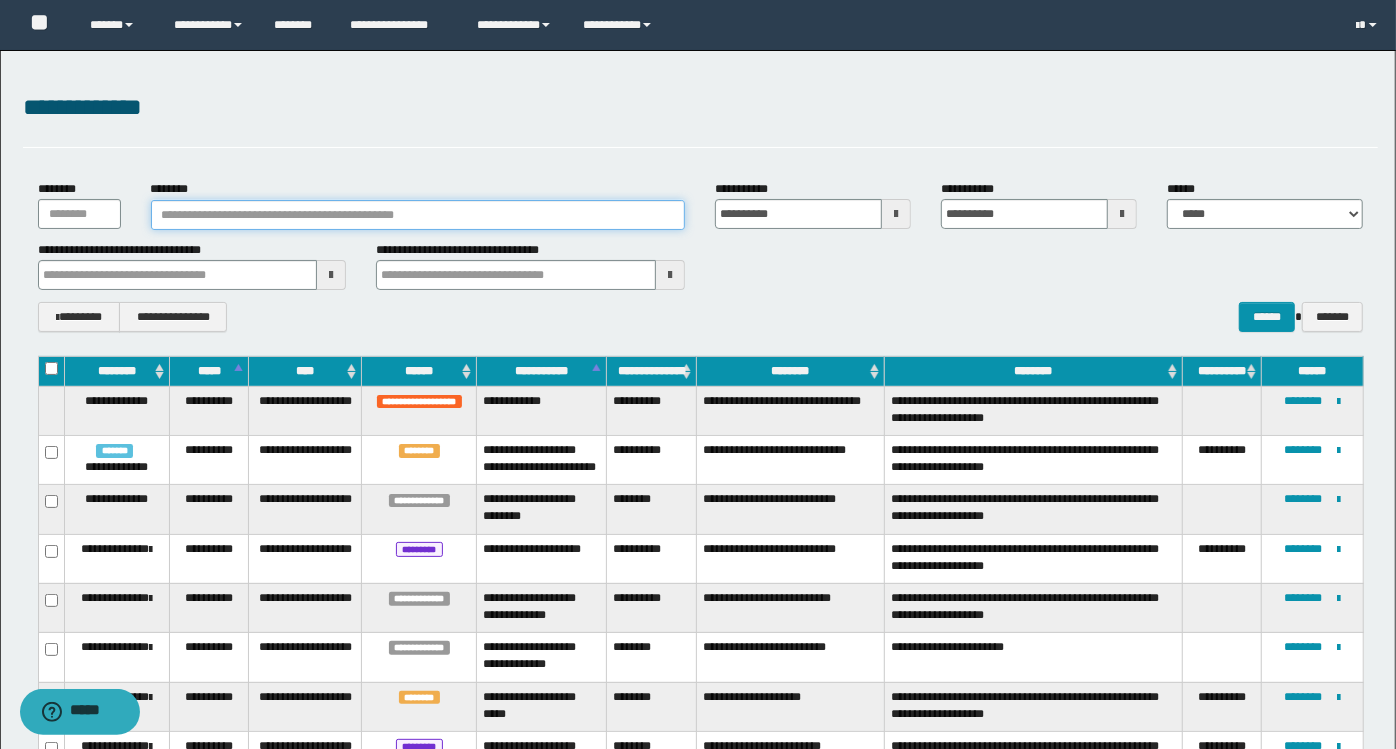 click on "********" at bounding box center [418, 215] 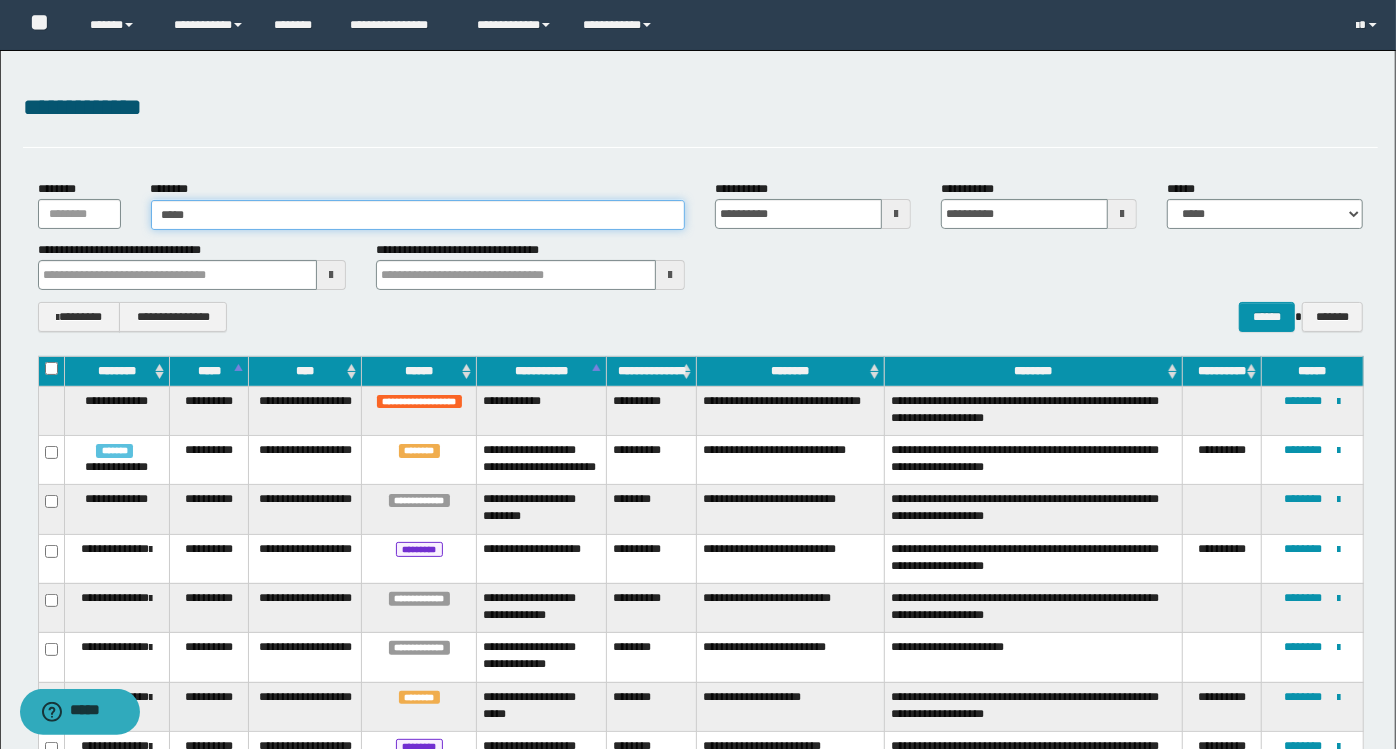 type on "*****" 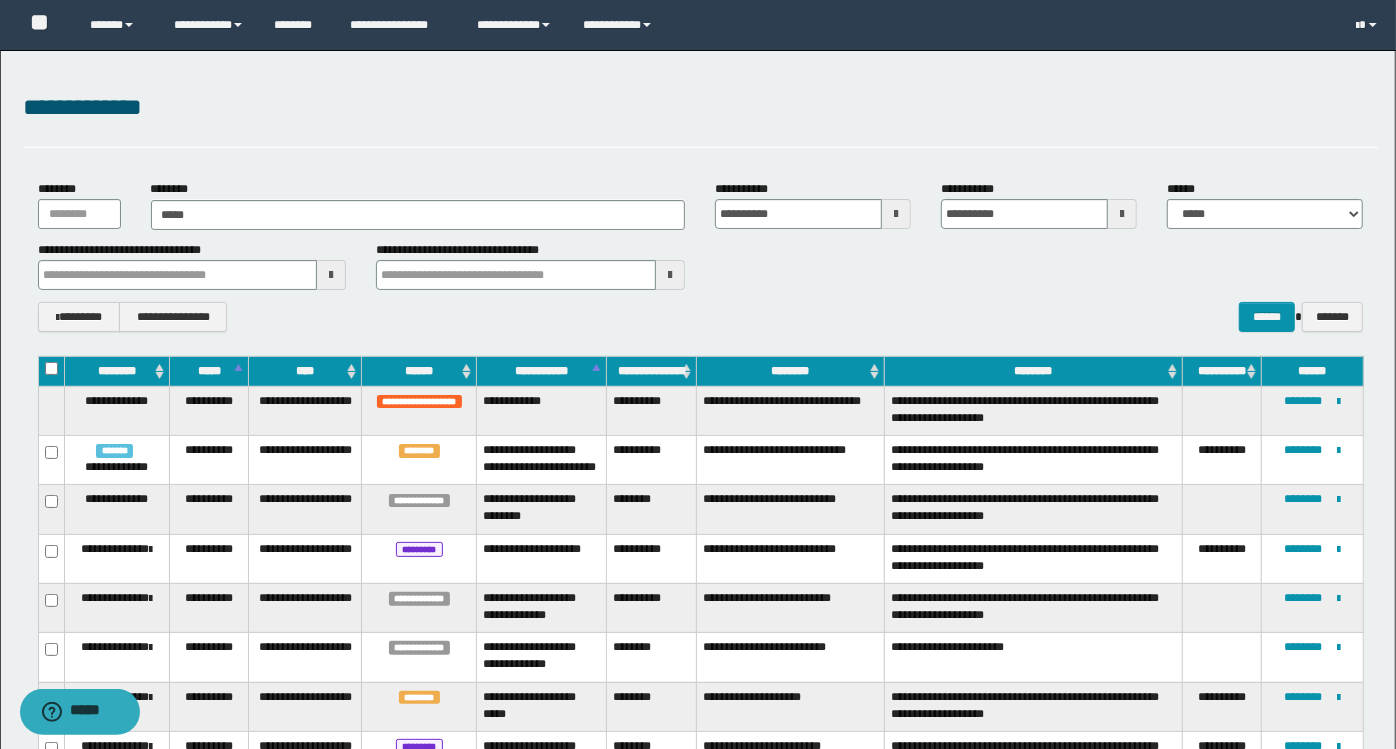 click on "**********" at bounding box center (700, 255) 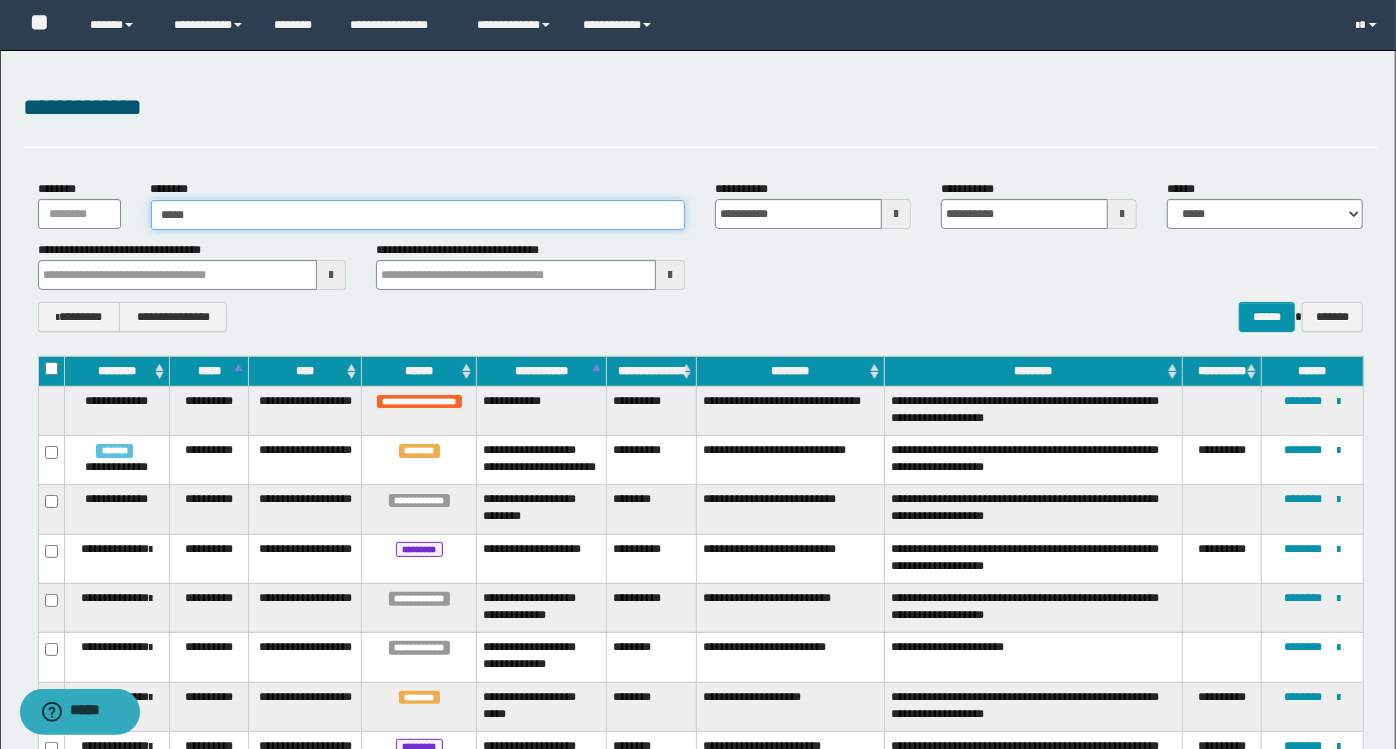 click on "*****" at bounding box center [418, 215] 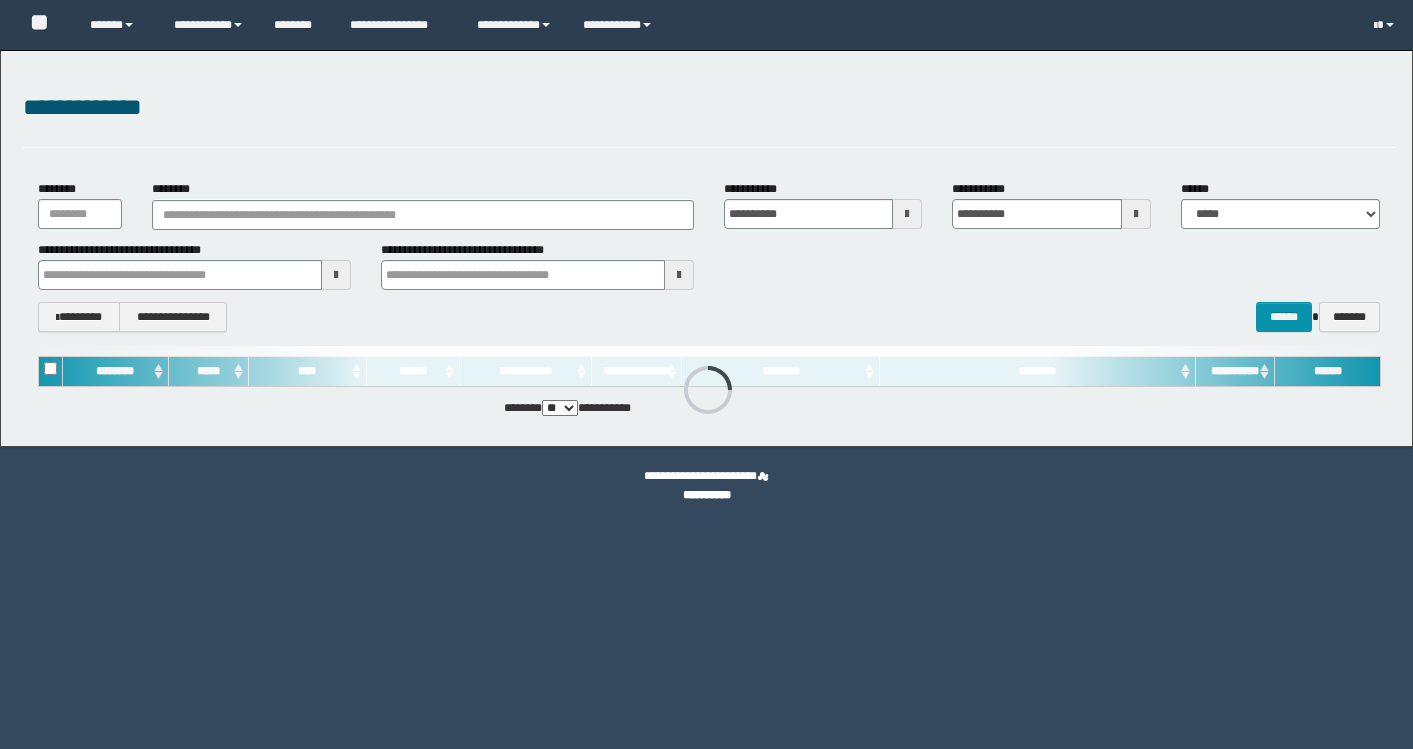 scroll, scrollTop: 0, scrollLeft: 0, axis: both 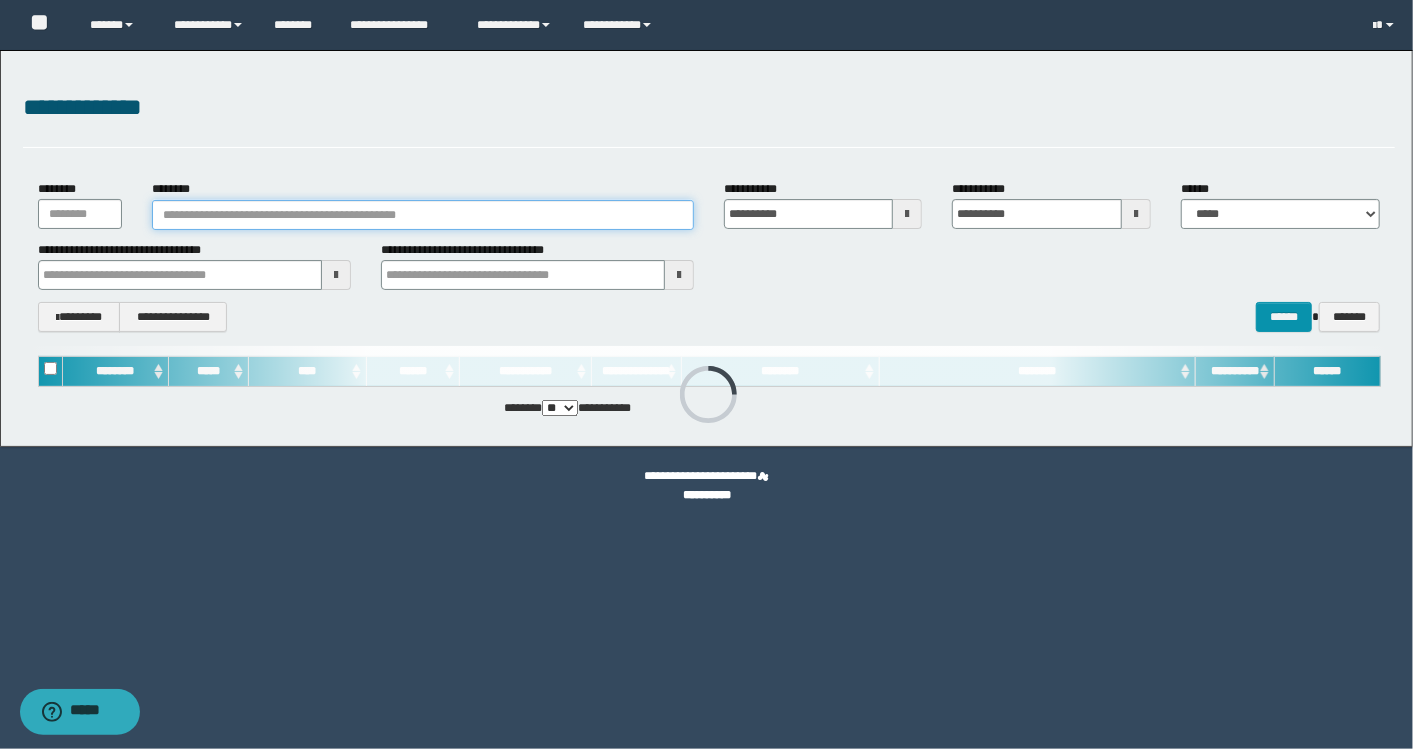 click on "********" at bounding box center (423, 215) 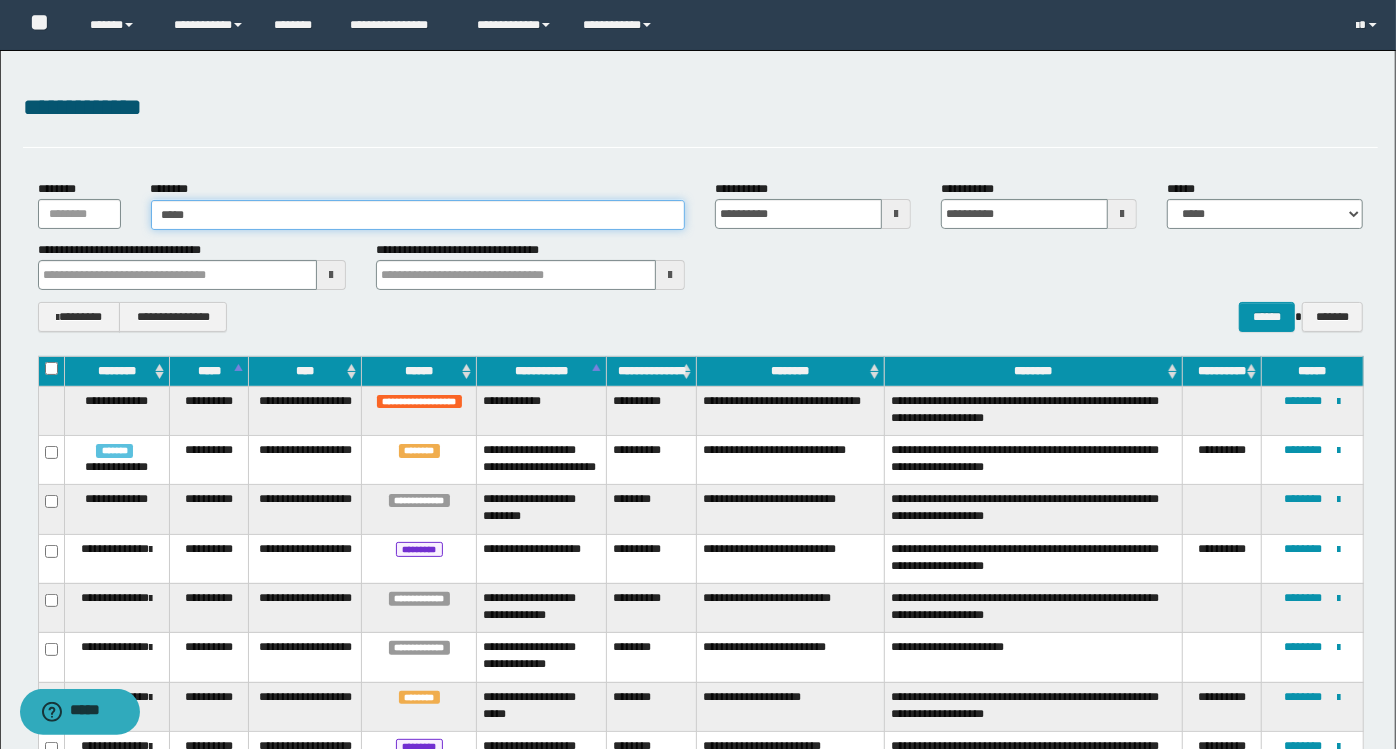 type on "******" 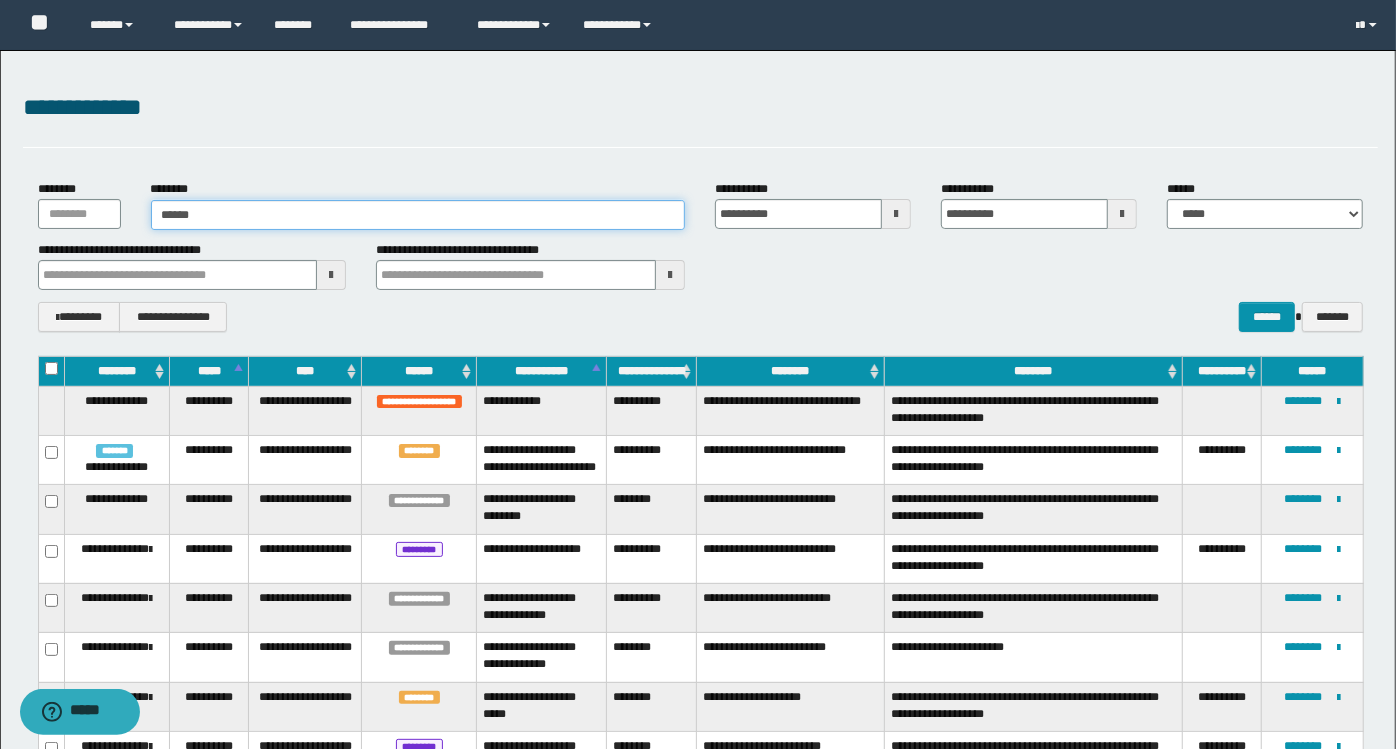type on "******" 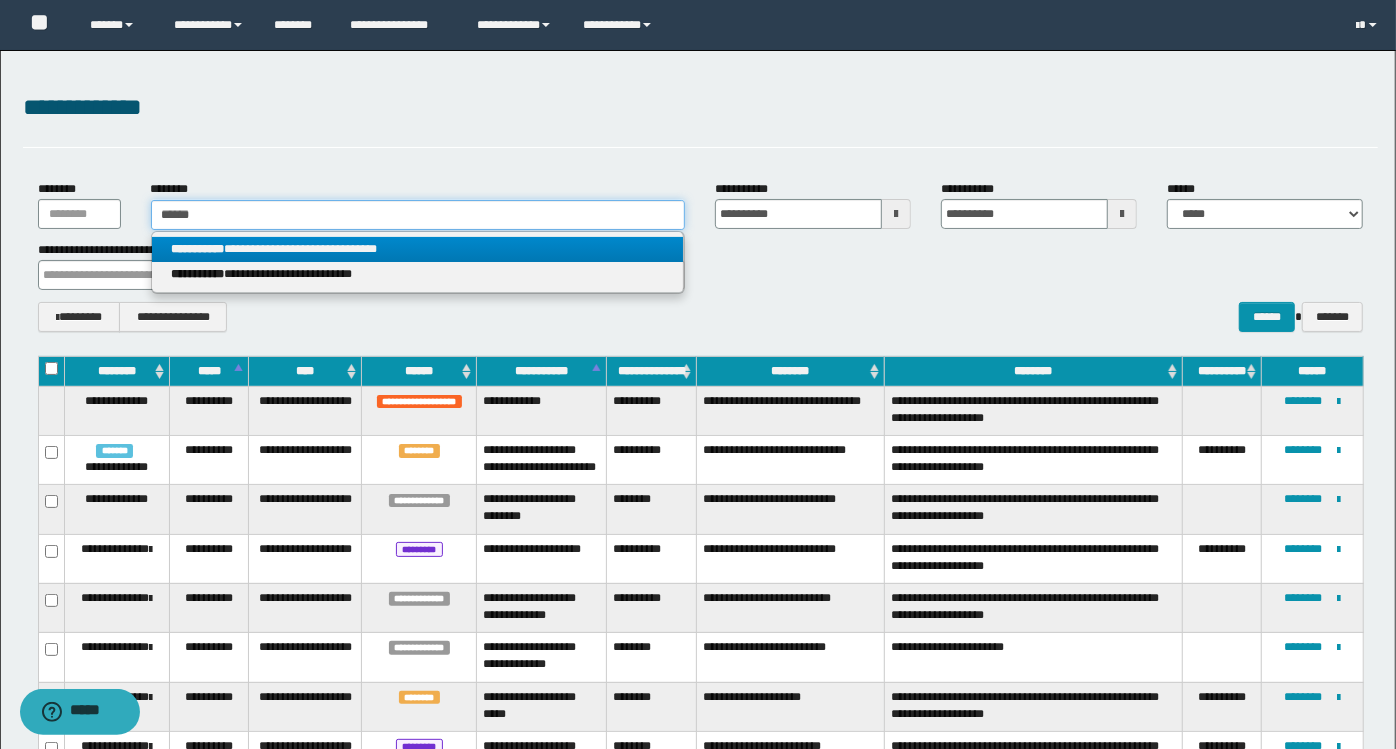 type on "******" 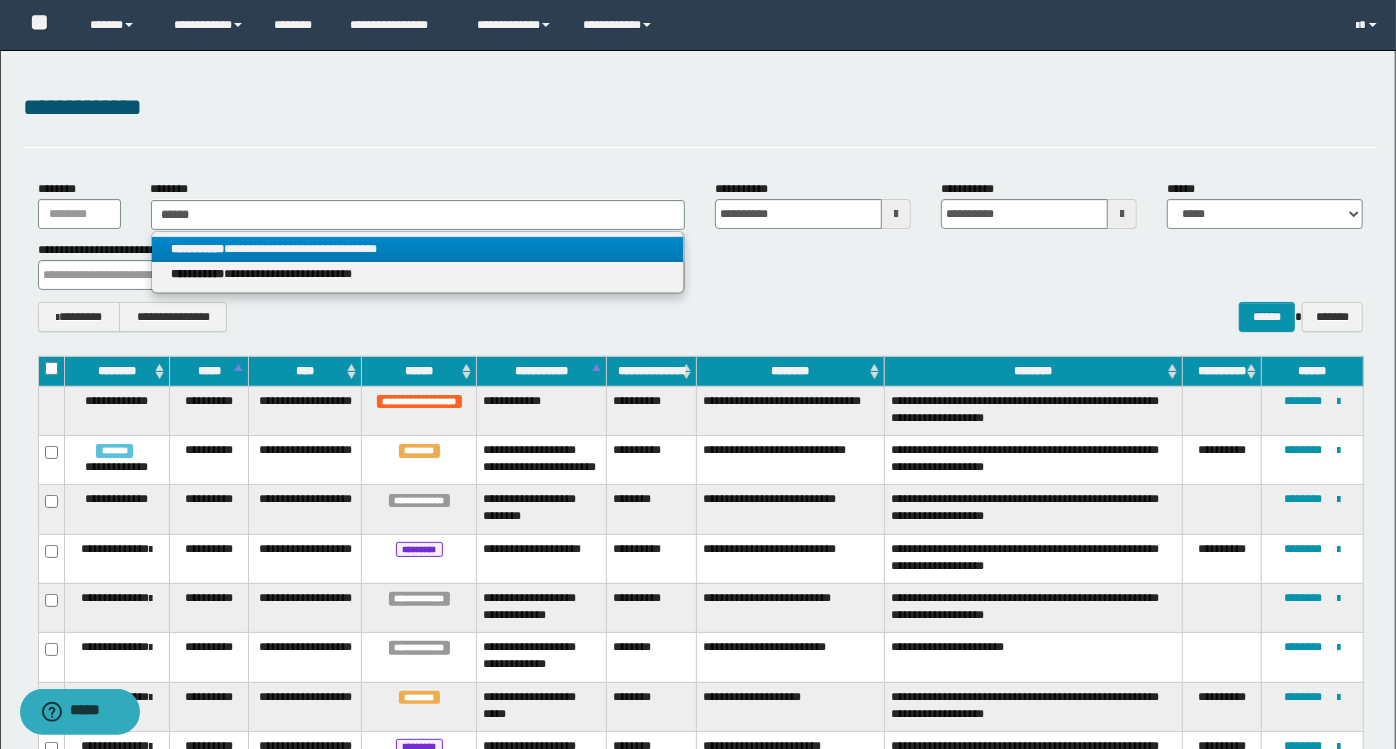 click on "**********" at bounding box center [418, 249] 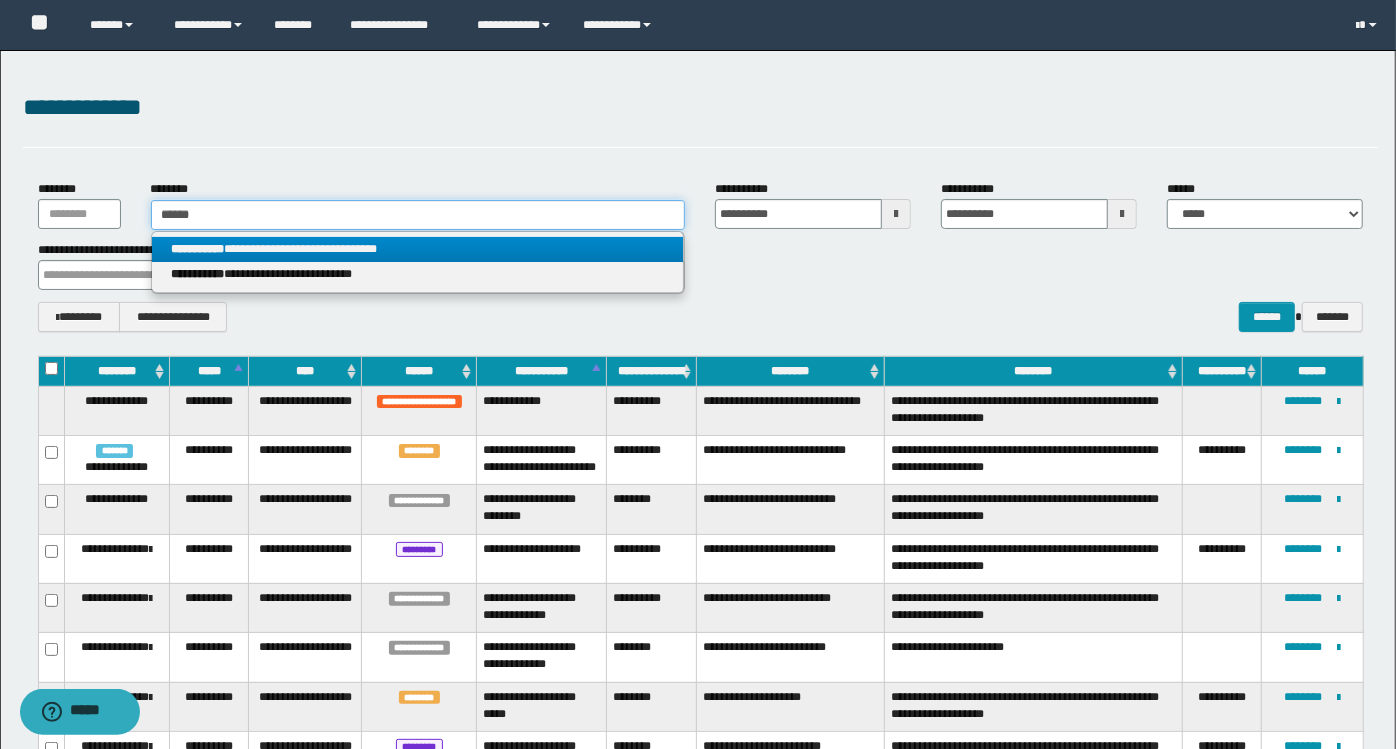 type 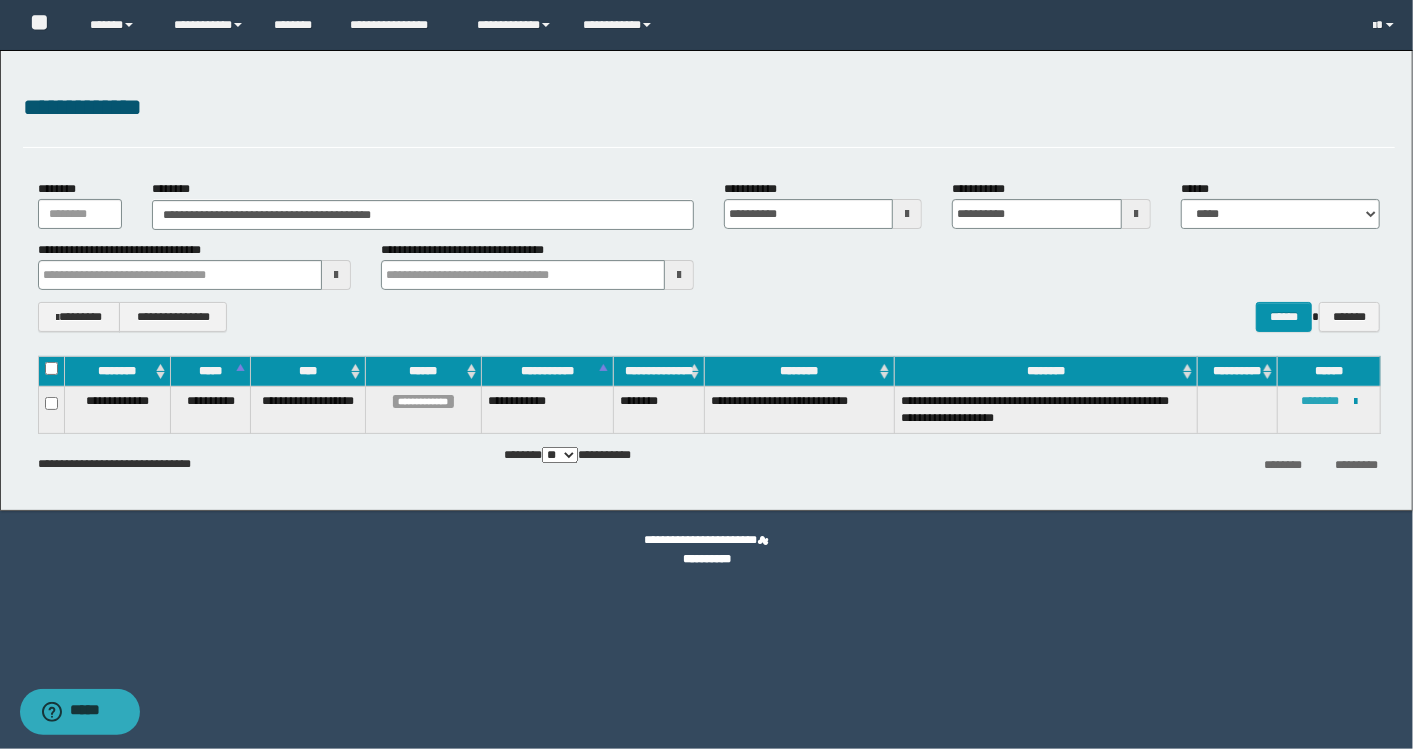 click on "********" at bounding box center [1320, 401] 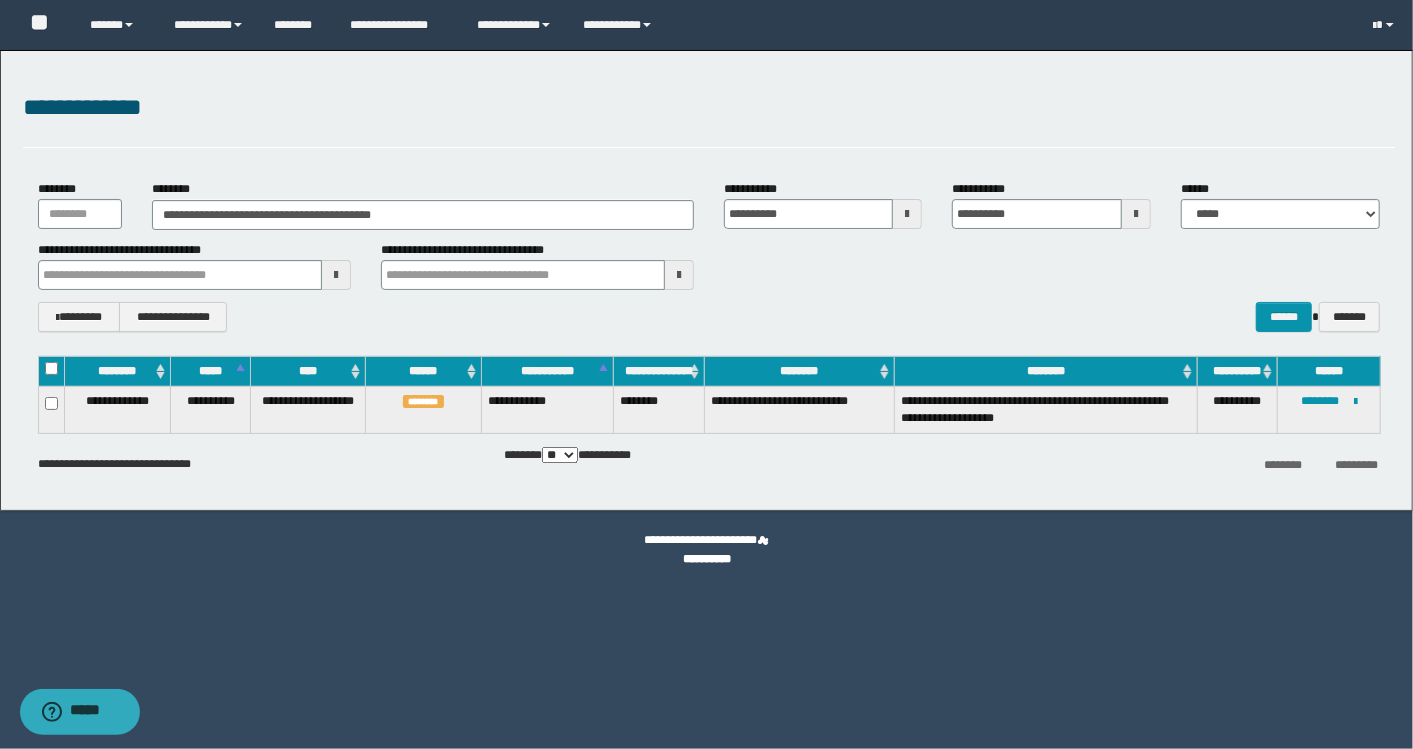 click on "**********" at bounding box center [706, 374] 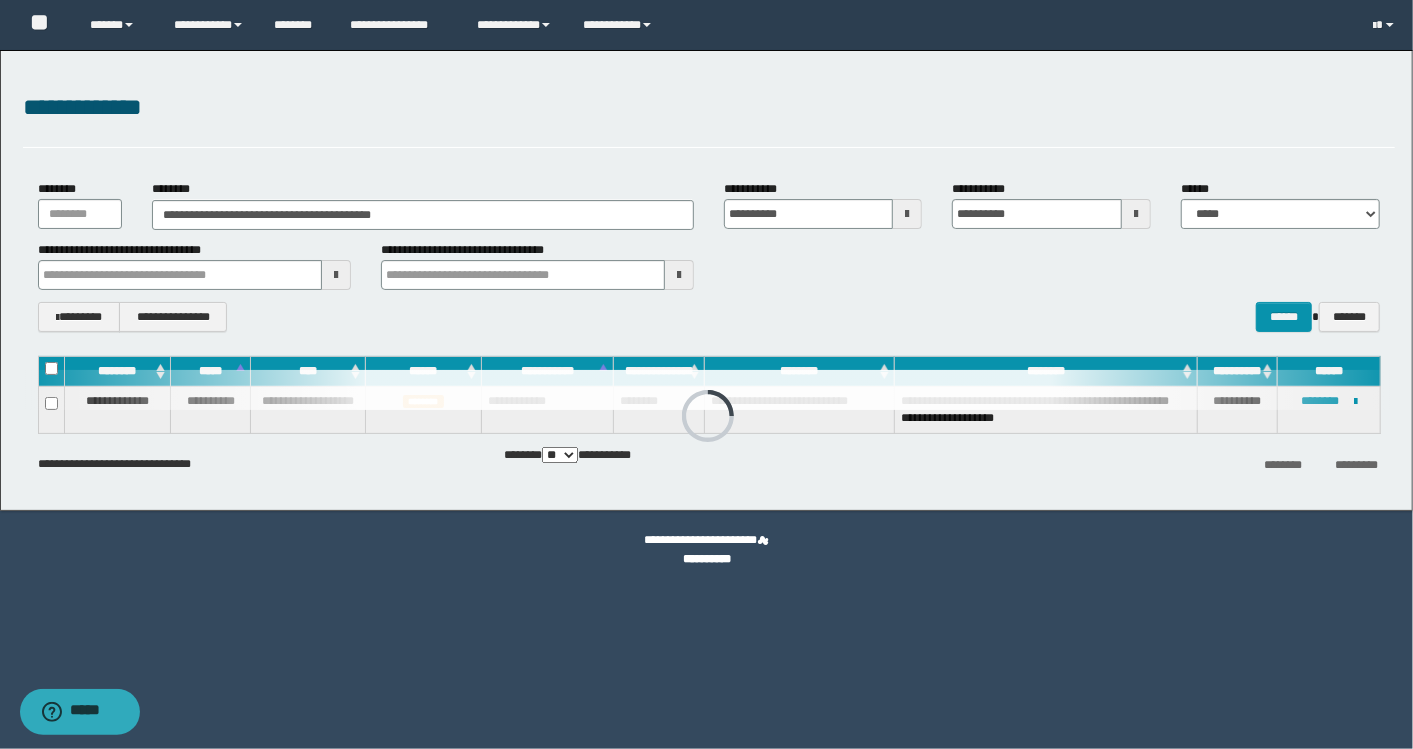 click on "**********" at bounding box center (708, 455) 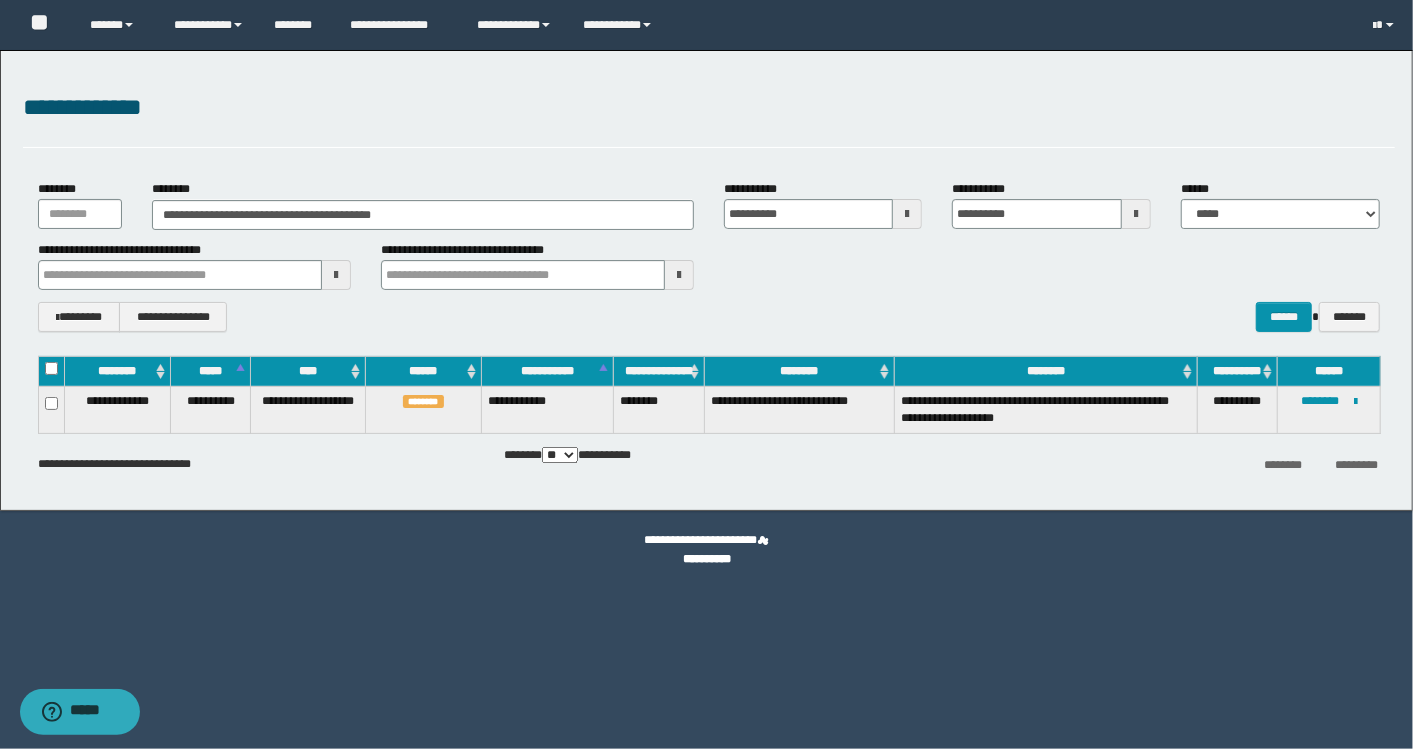 click on "**********" at bounding box center (709, 425) 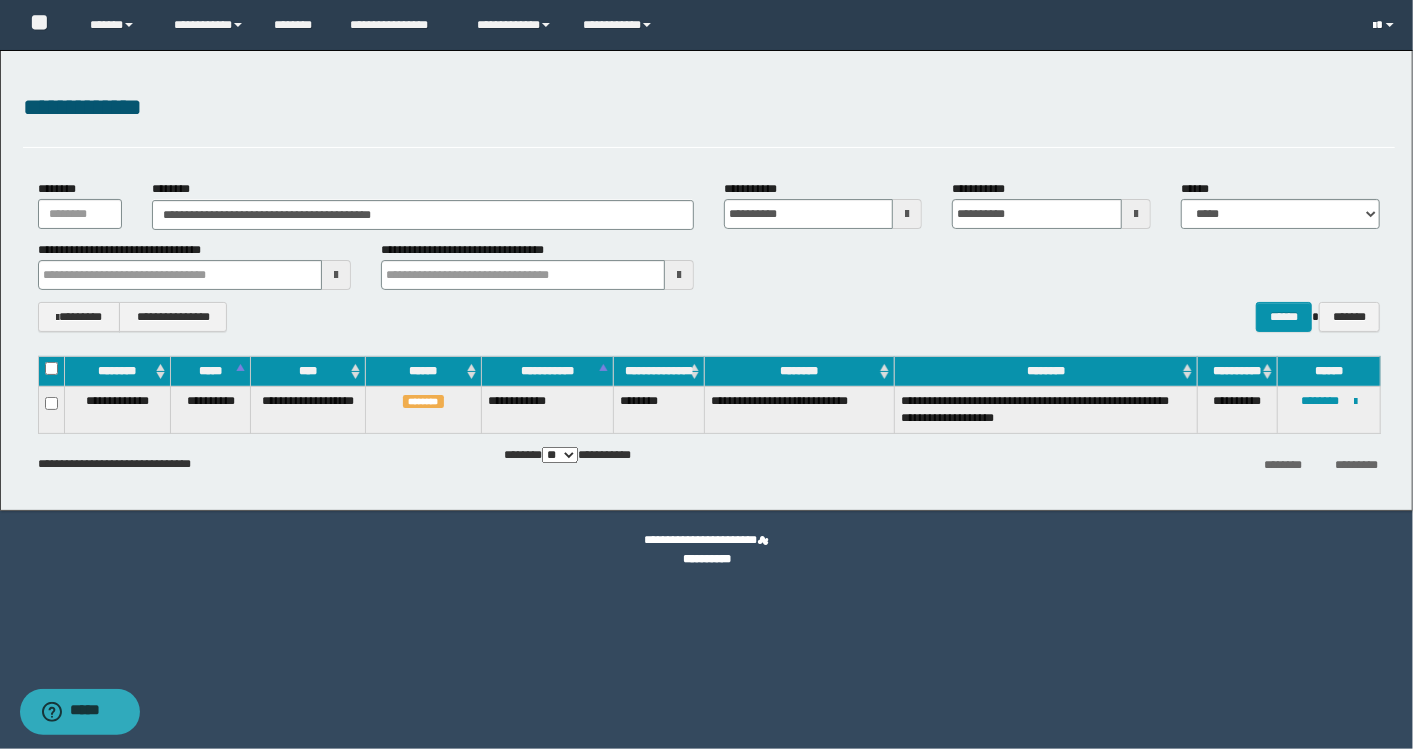 click at bounding box center (1375, 26) 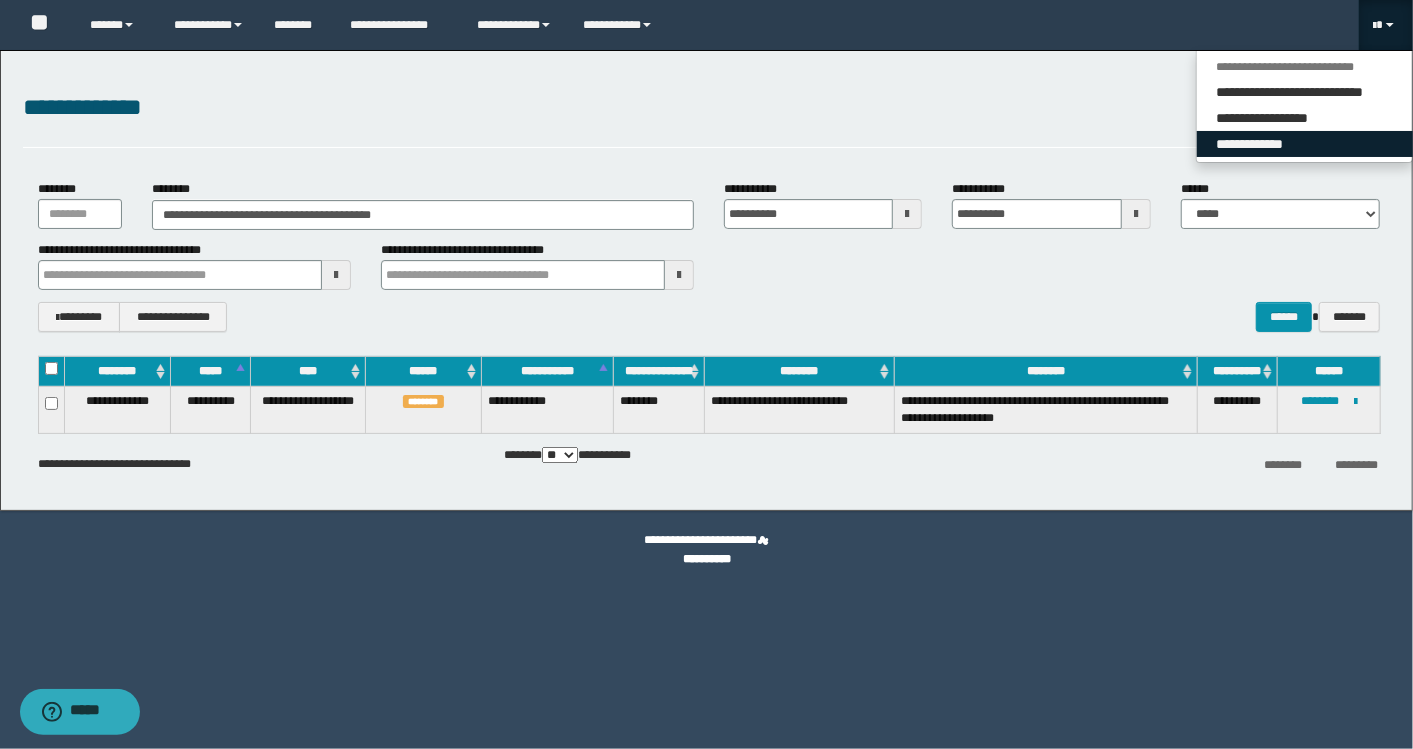 click on "**********" at bounding box center (1305, 144) 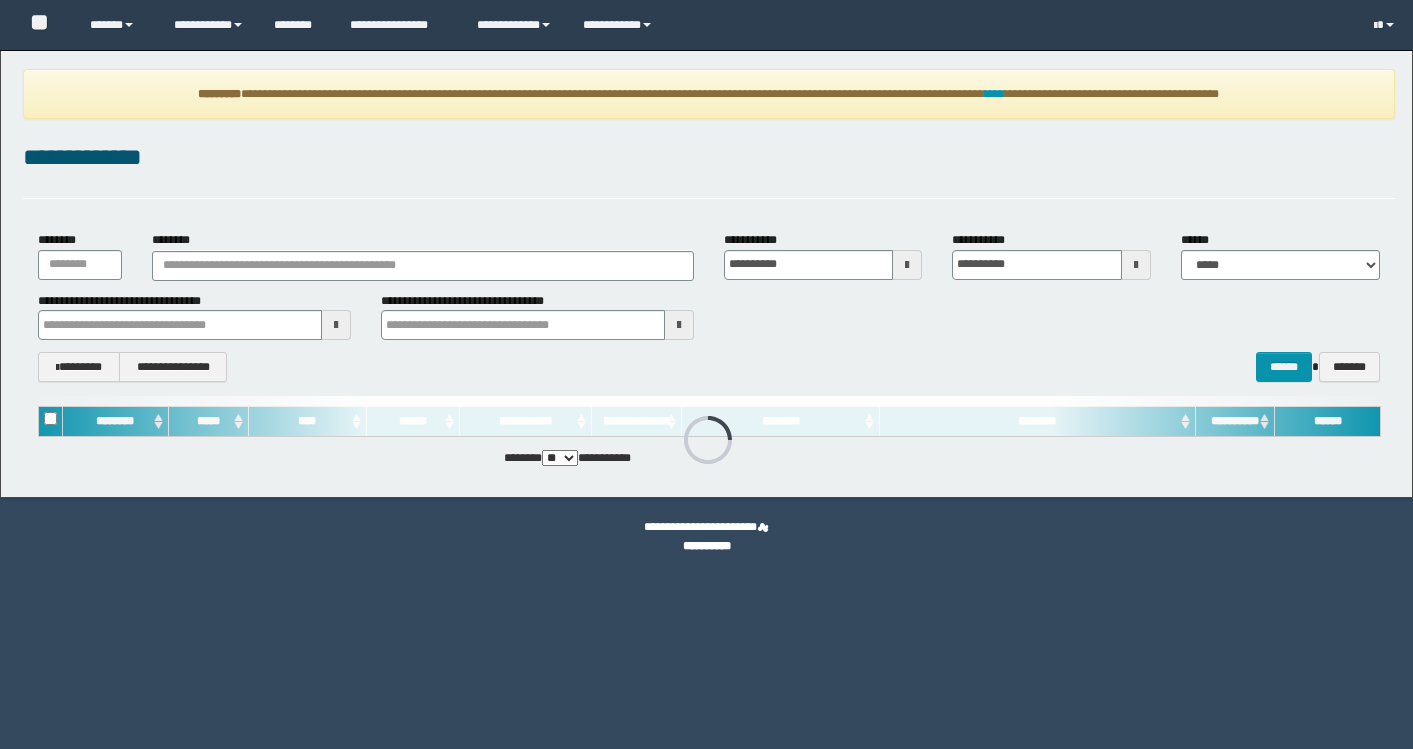 scroll, scrollTop: 0, scrollLeft: 0, axis: both 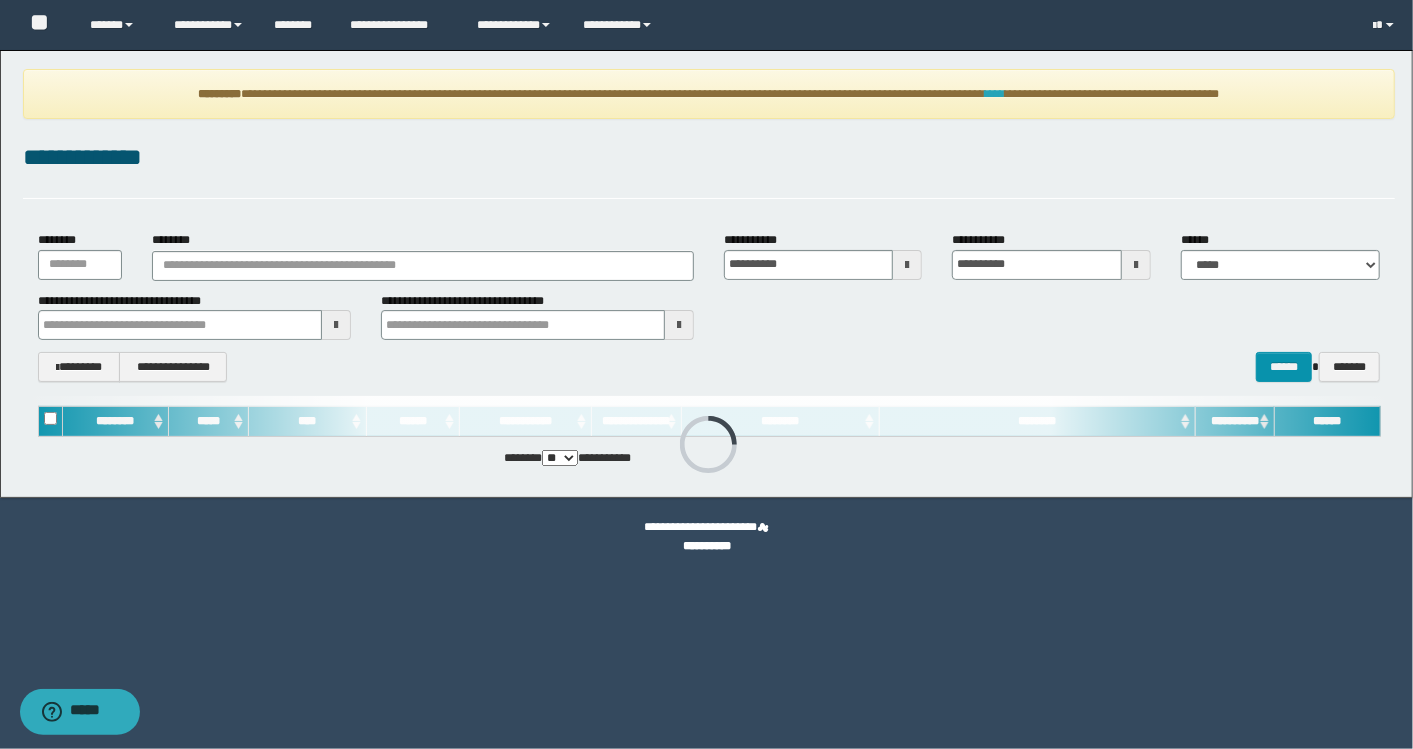 click on "****" at bounding box center (995, 94) 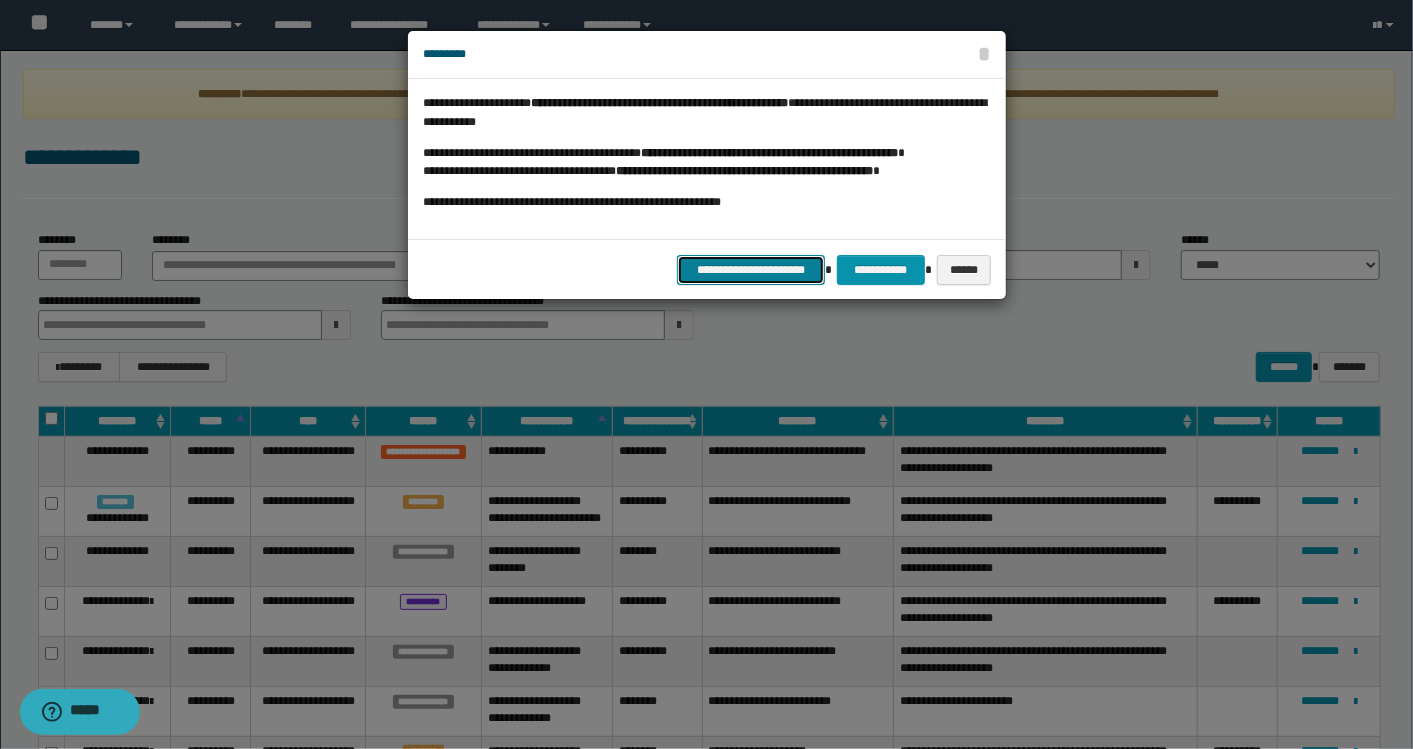 click on "**********" at bounding box center [751, 269] 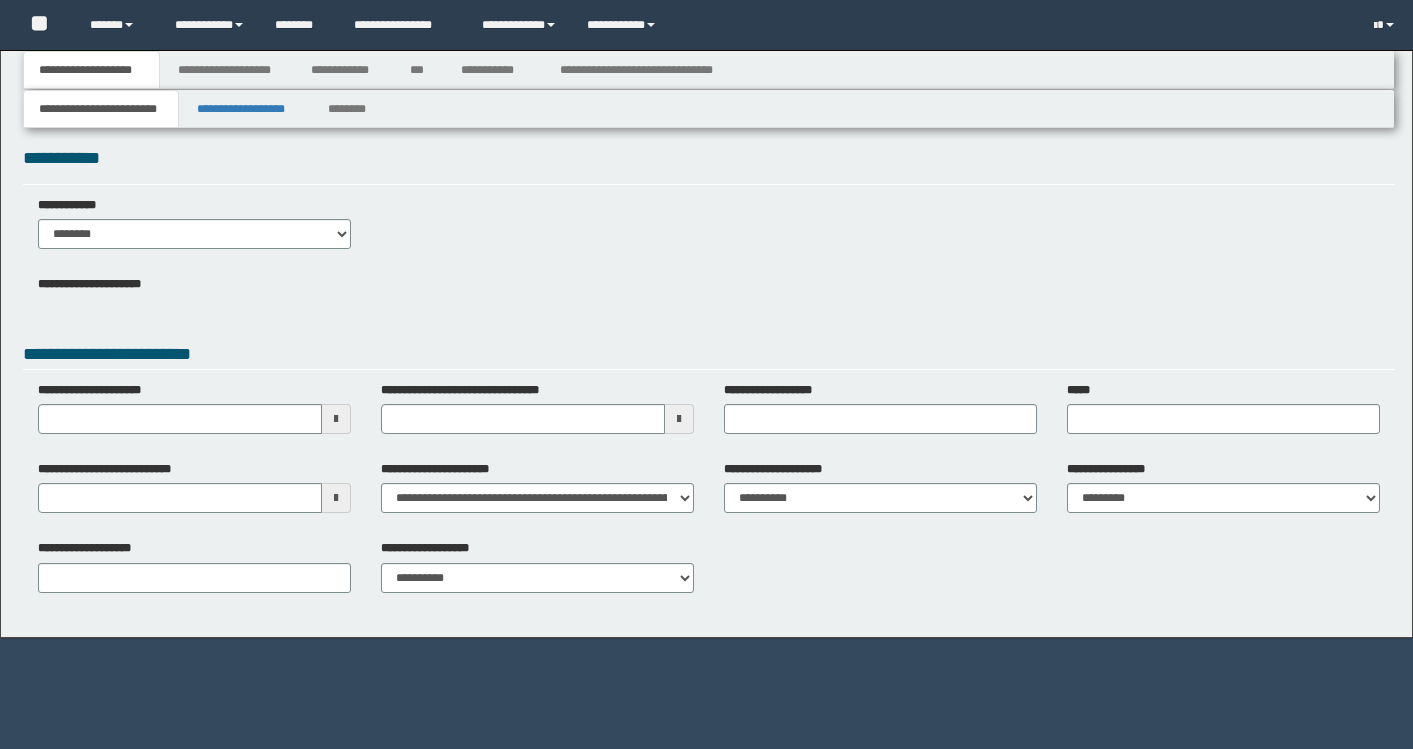 scroll, scrollTop: 0, scrollLeft: 0, axis: both 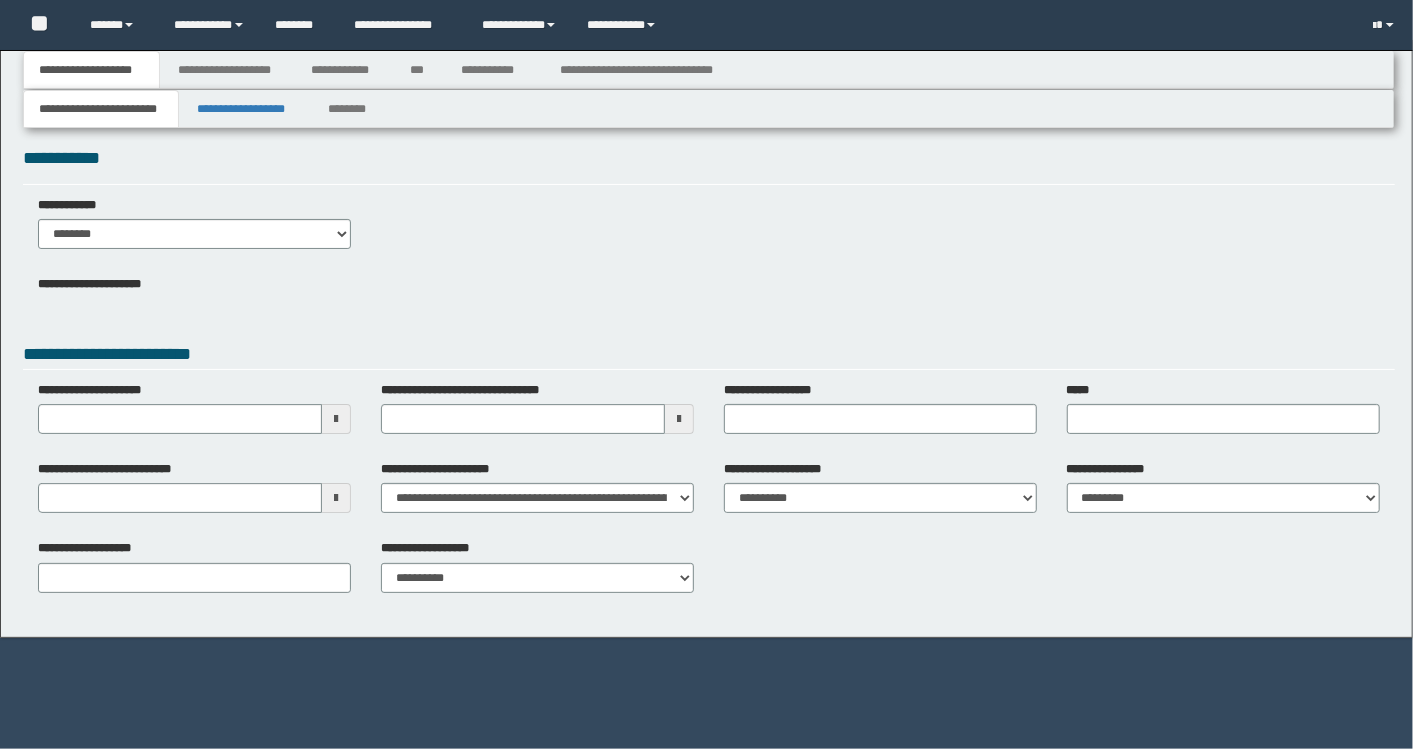type 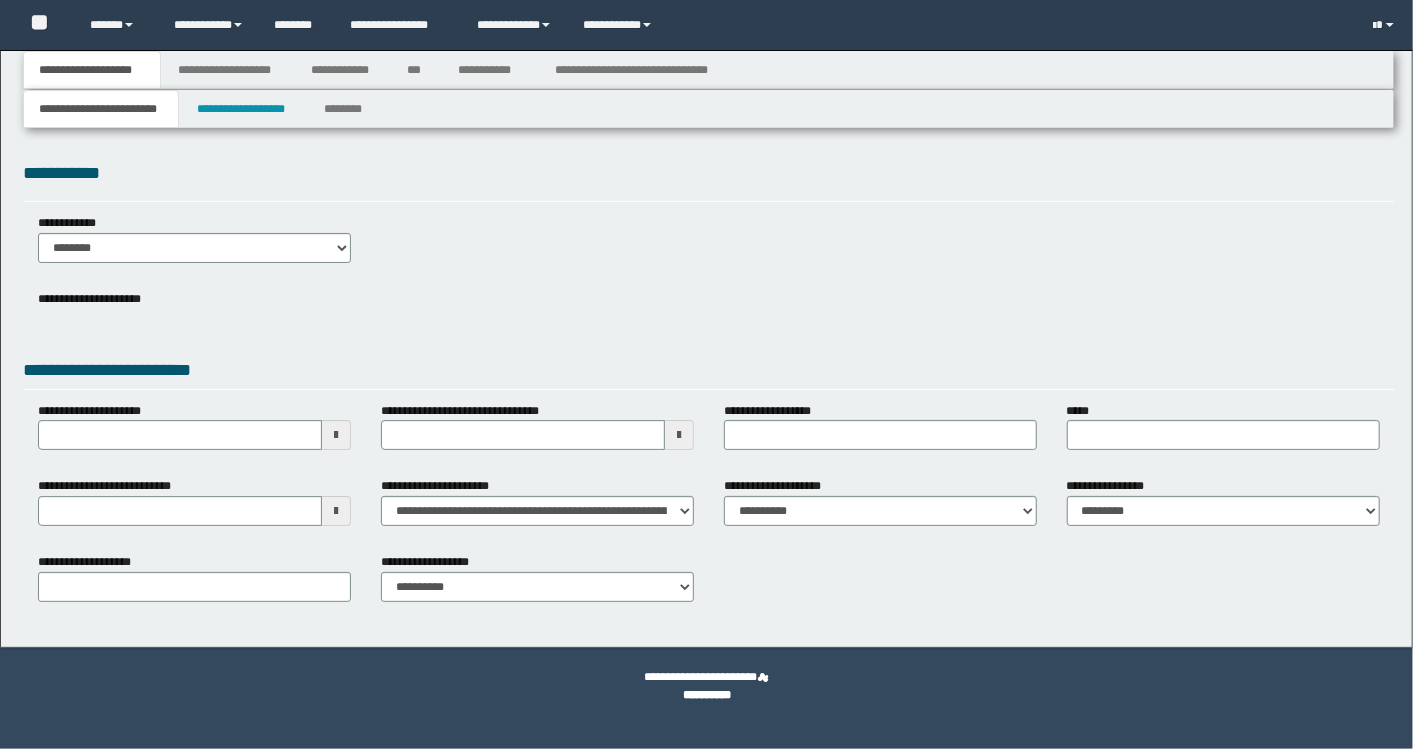 scroll, scrollTop: 0, scrollLeft: 0, axis: both 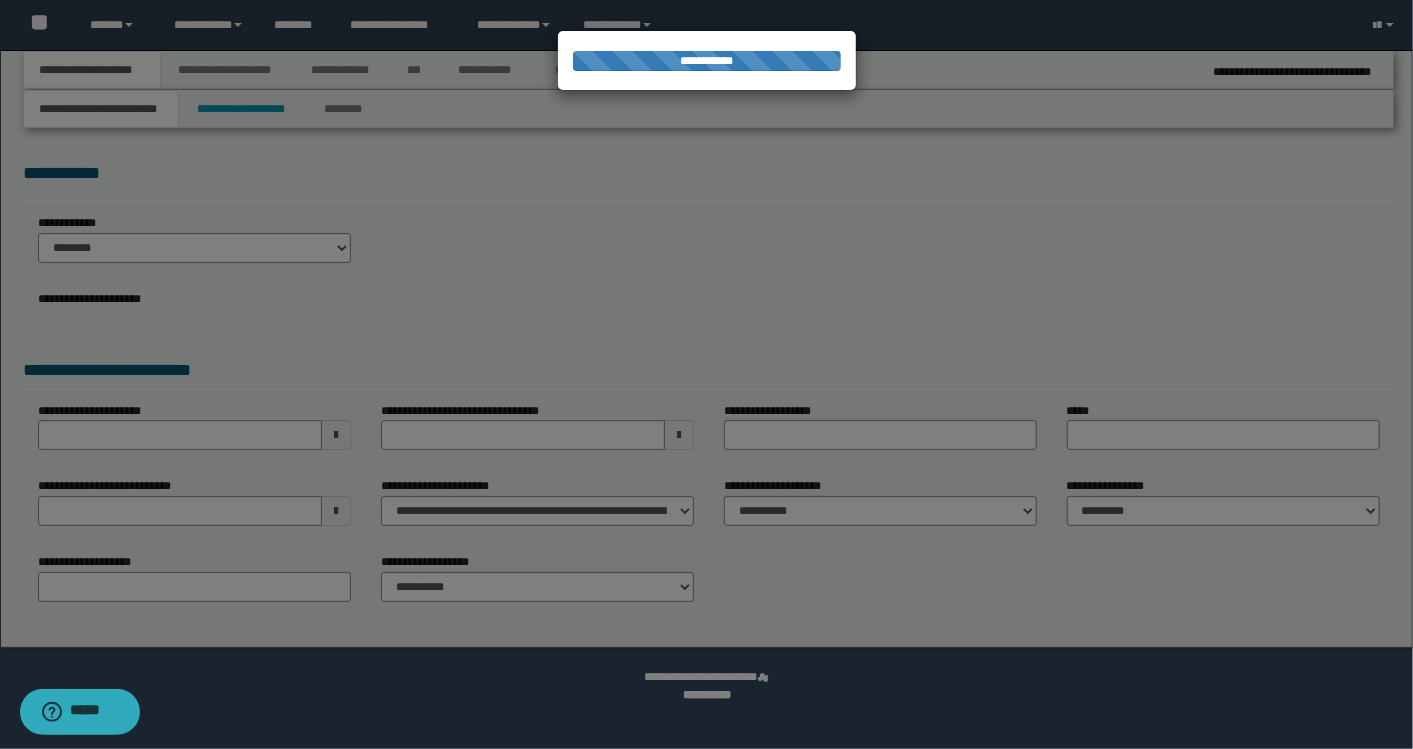 type on "**********" 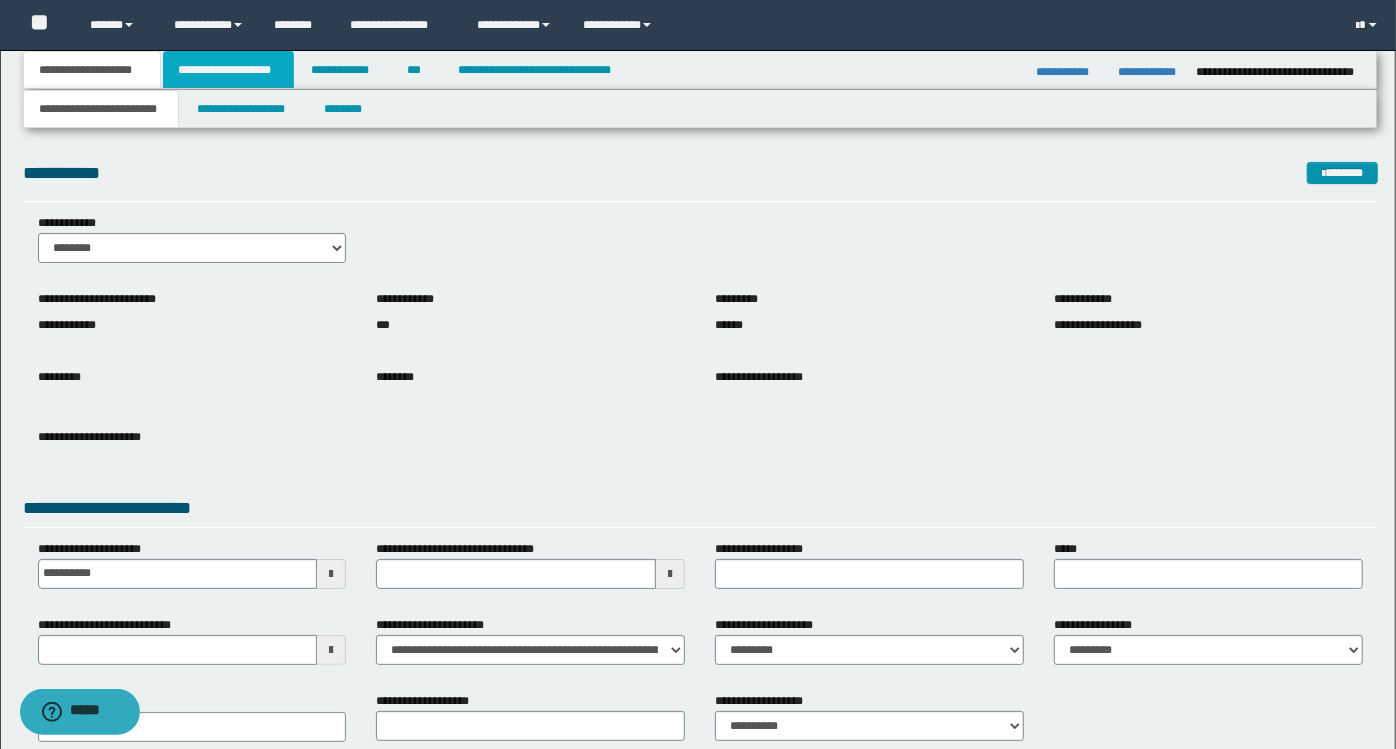 click on "**********" at bounding box center [228, 70] 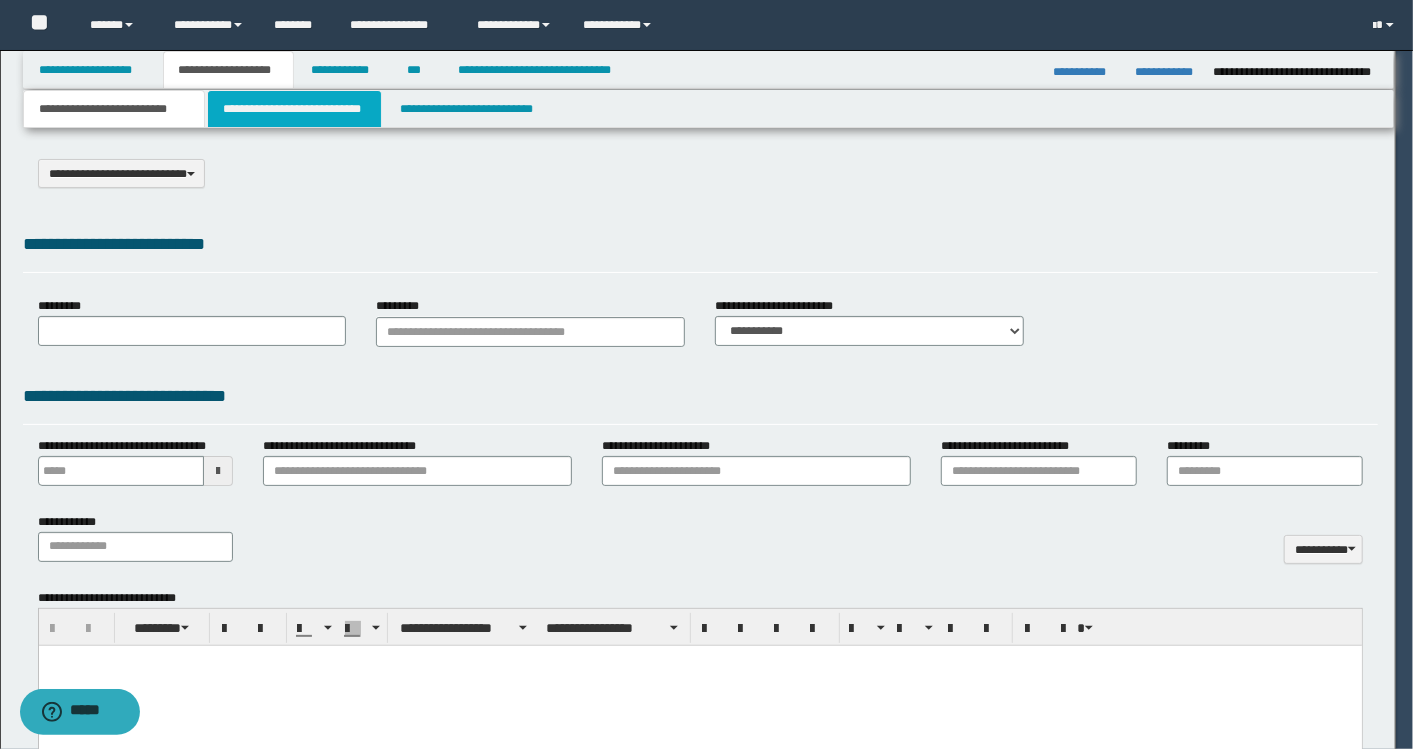 scroll, scrollTop: 0, scrollLeft: 0, axis: both 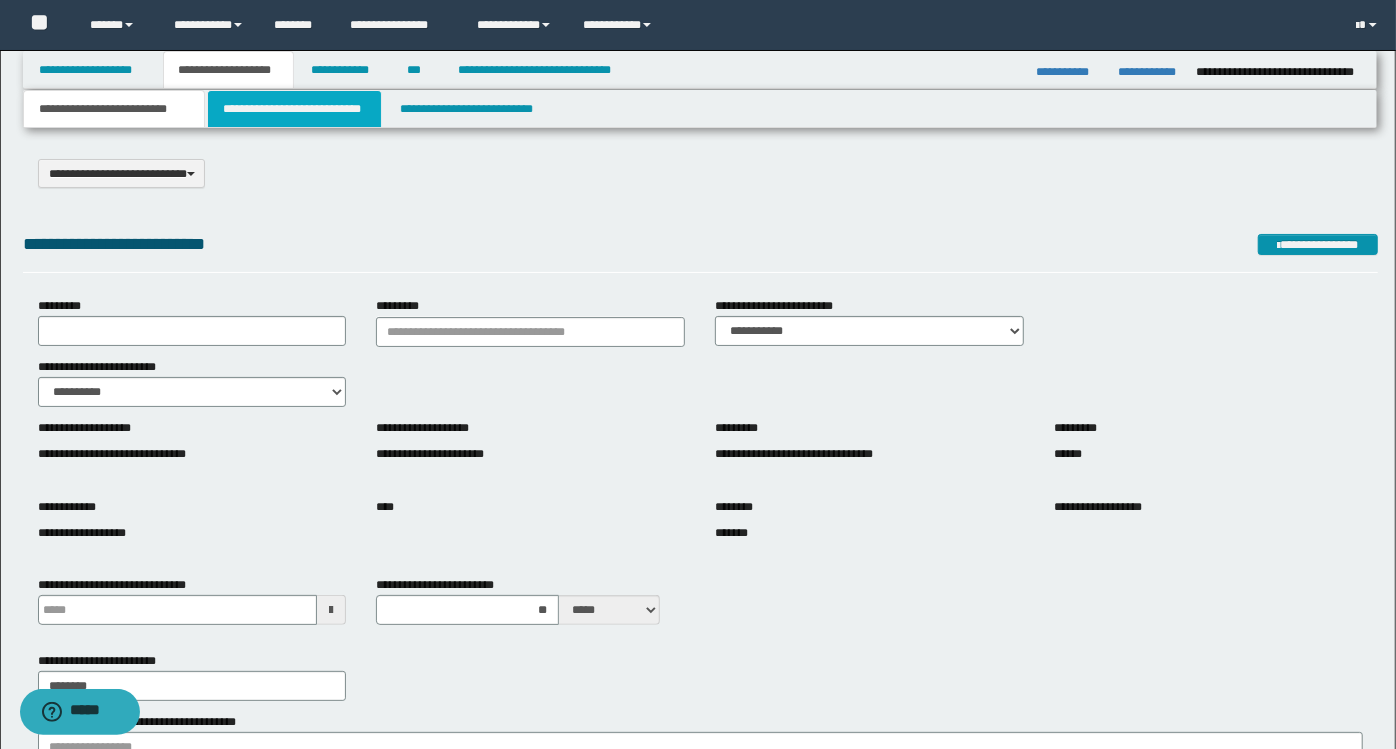 click on "**********" at bounding box center [294, 109] 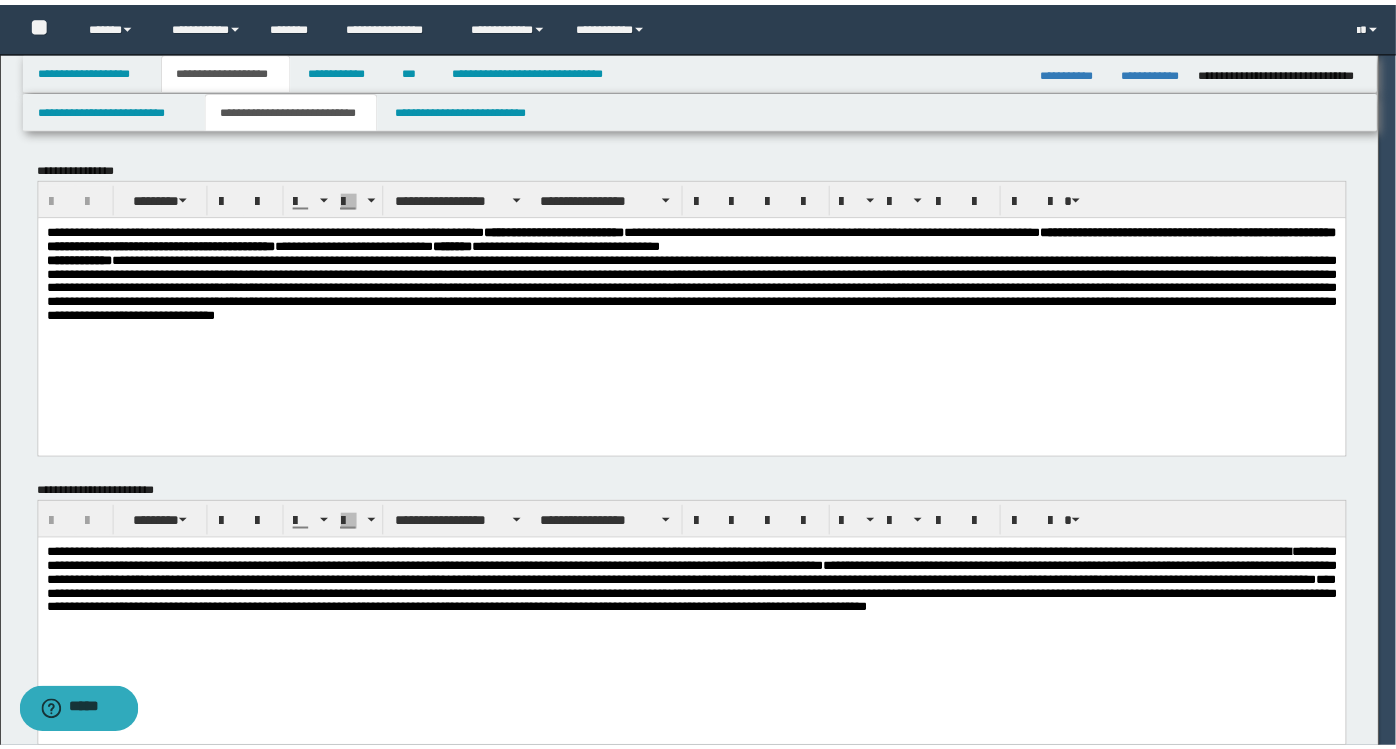 scroll, scrollTop: 0, scrollLeft: 0, axis: both 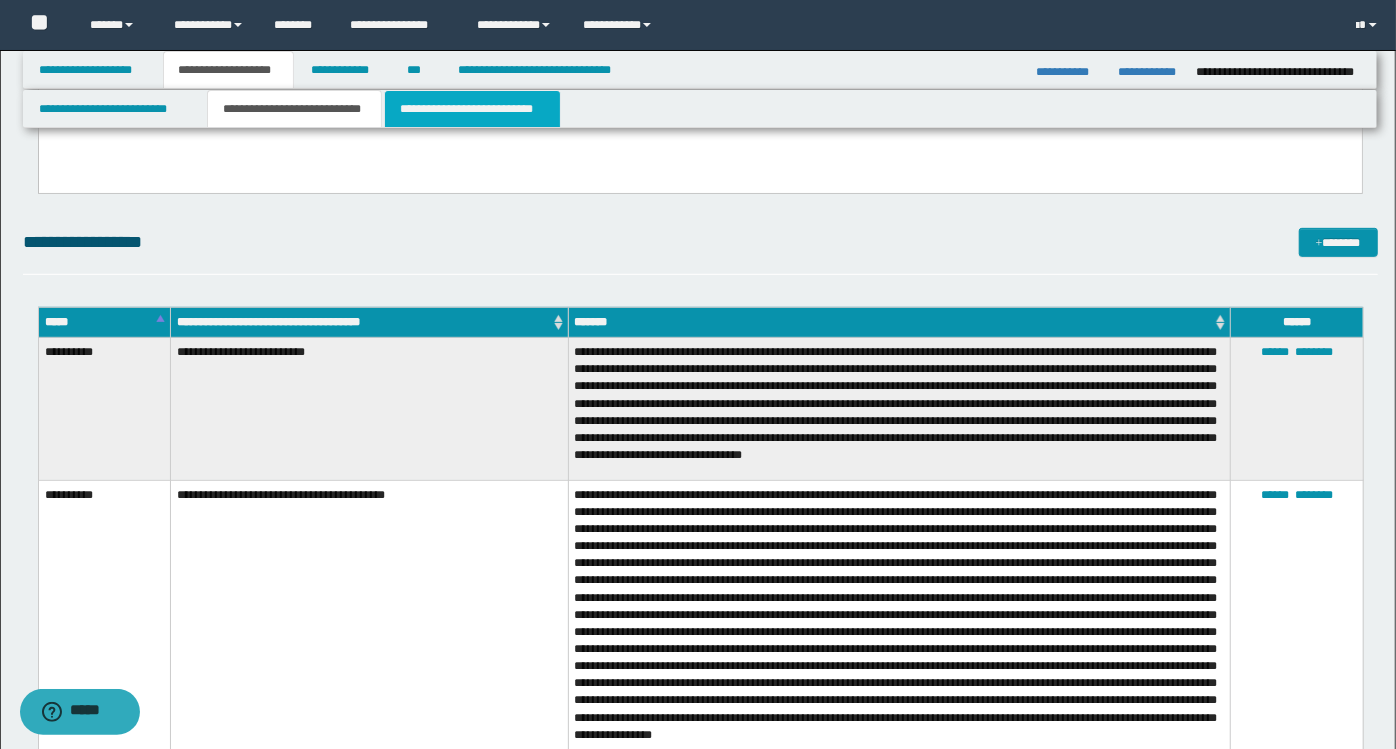 click on "**********" at bounding box center (472, 109) 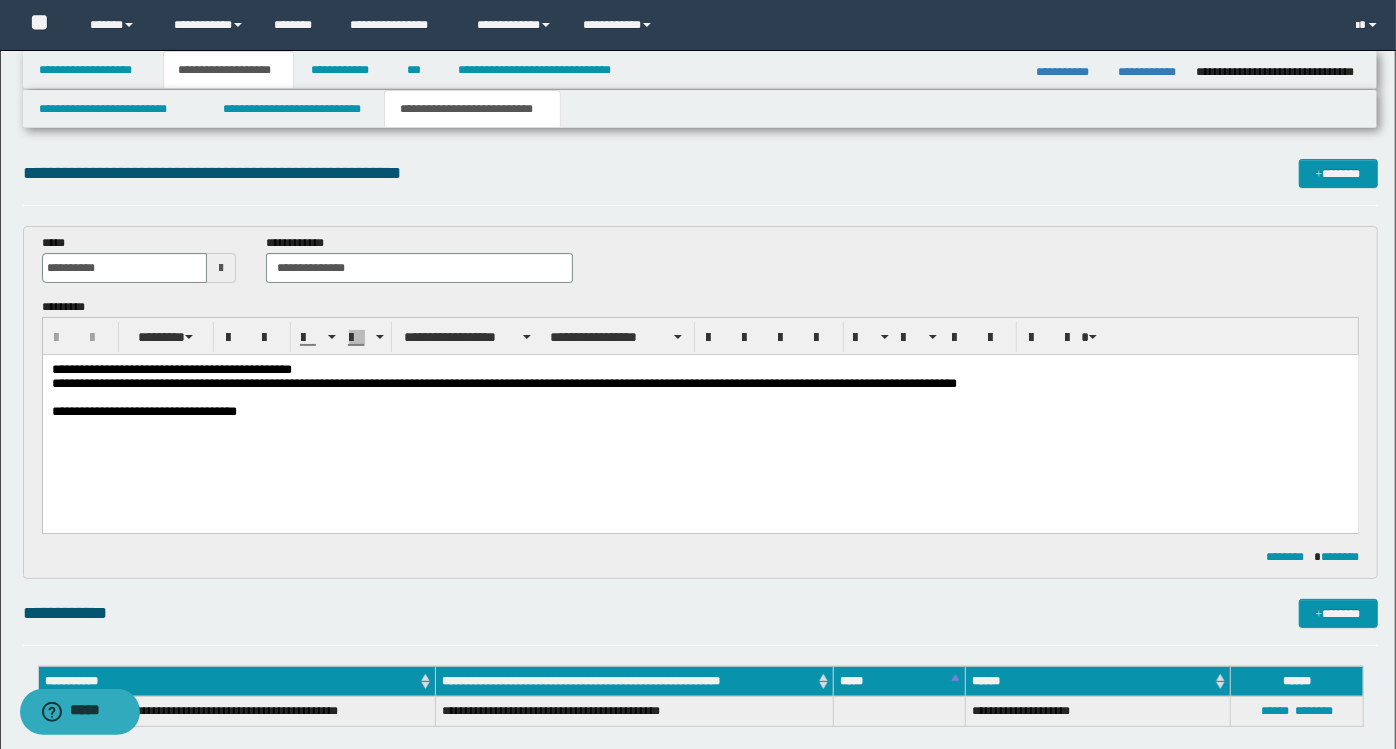 scroll, scrollTop: 0, scrollLeft: 0, axis: both 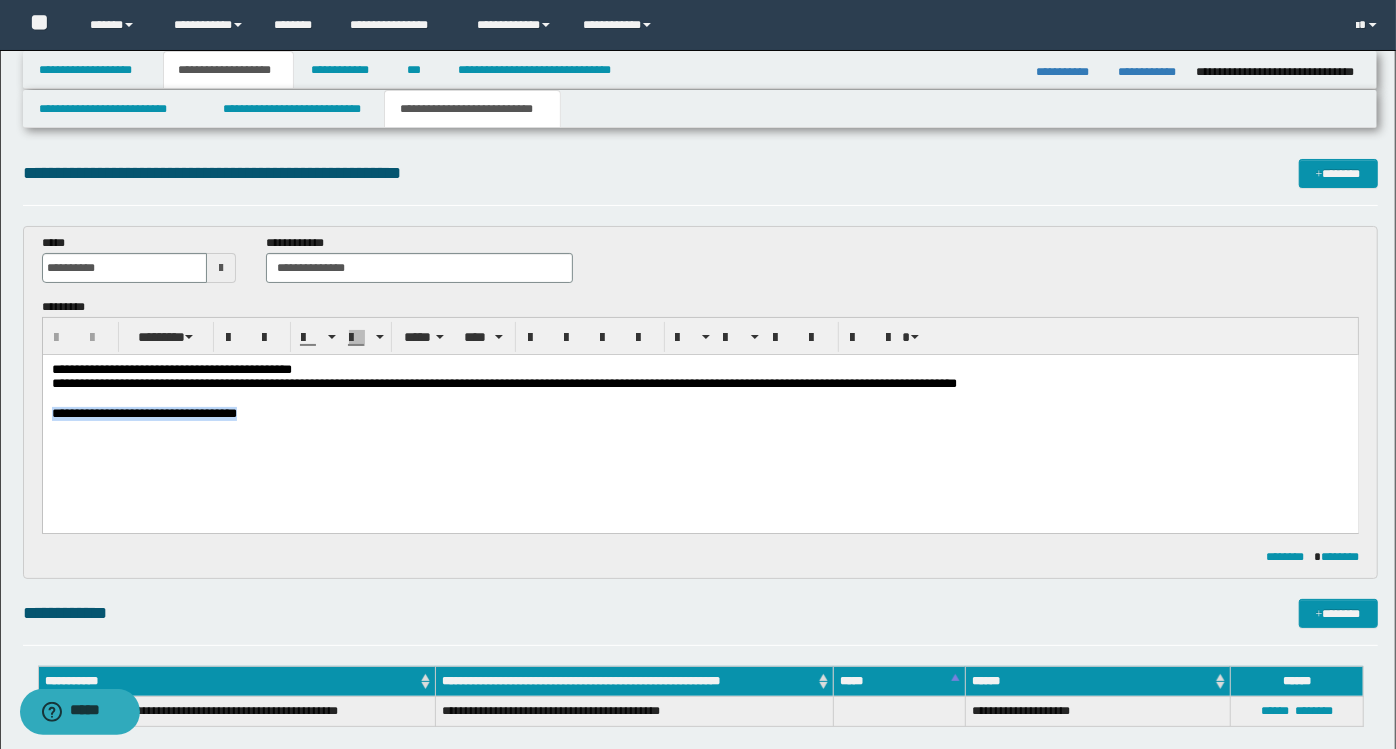 drag, startPoint x: 322, startPoint y: 428, endPoint x: -3, endPoint y: 409, distance: 325.5549 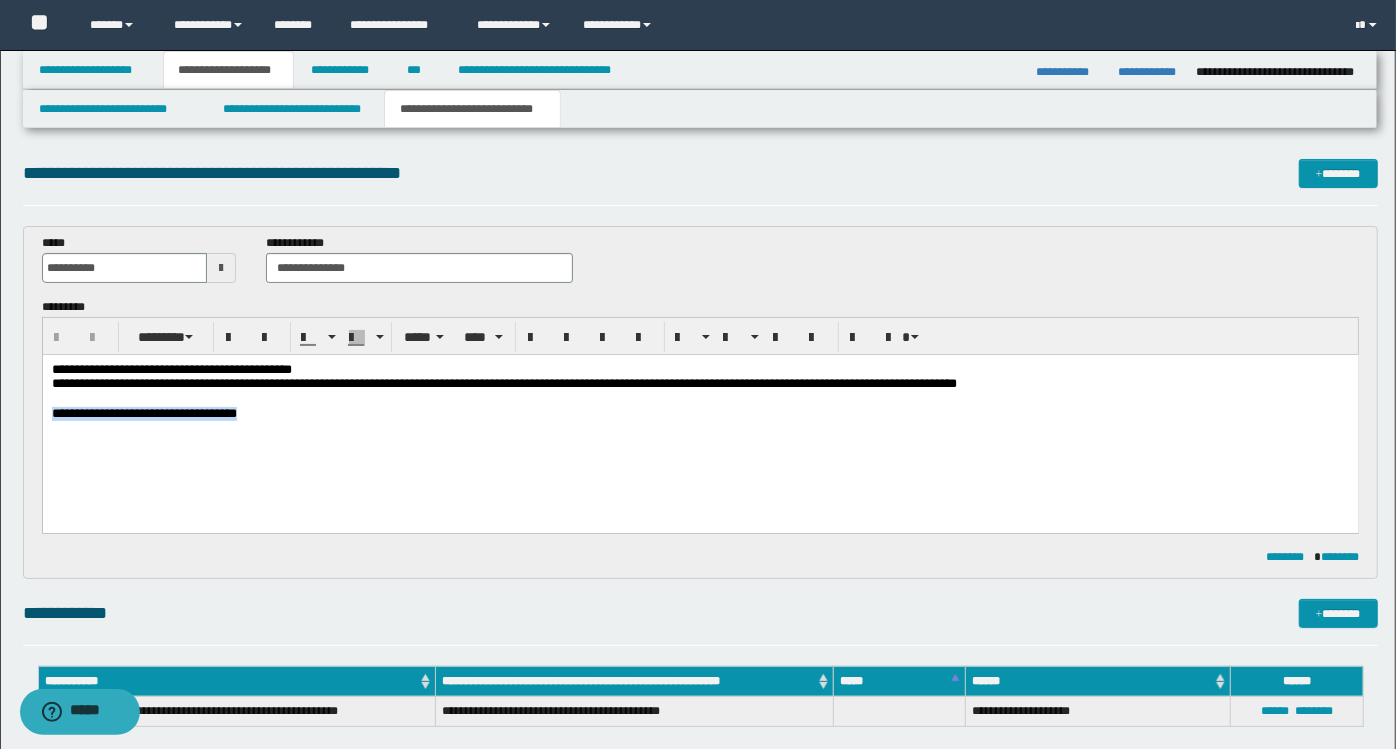 click on "**********" at bounding box center [700, 416] 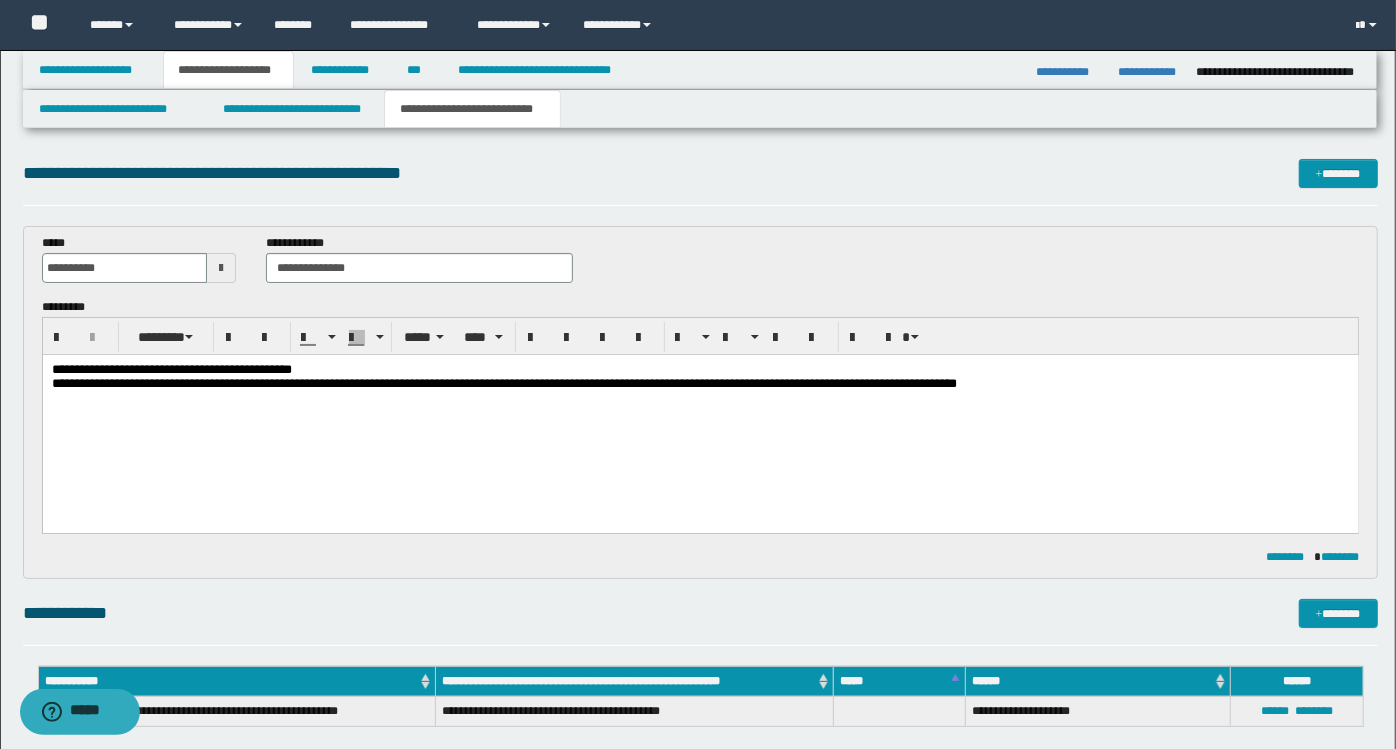 click on "**********" at bounding box center [503, 382] 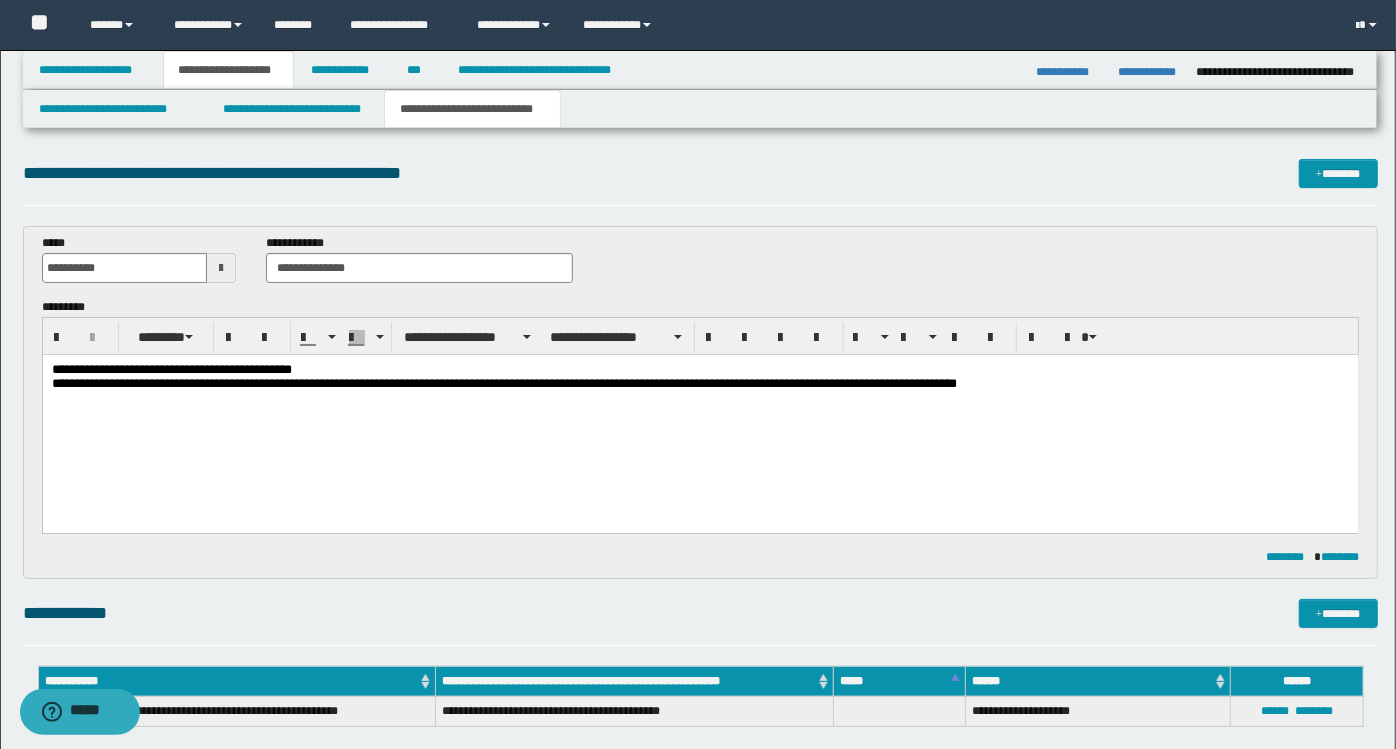 click on "**********" at bounding box center [700, 416] 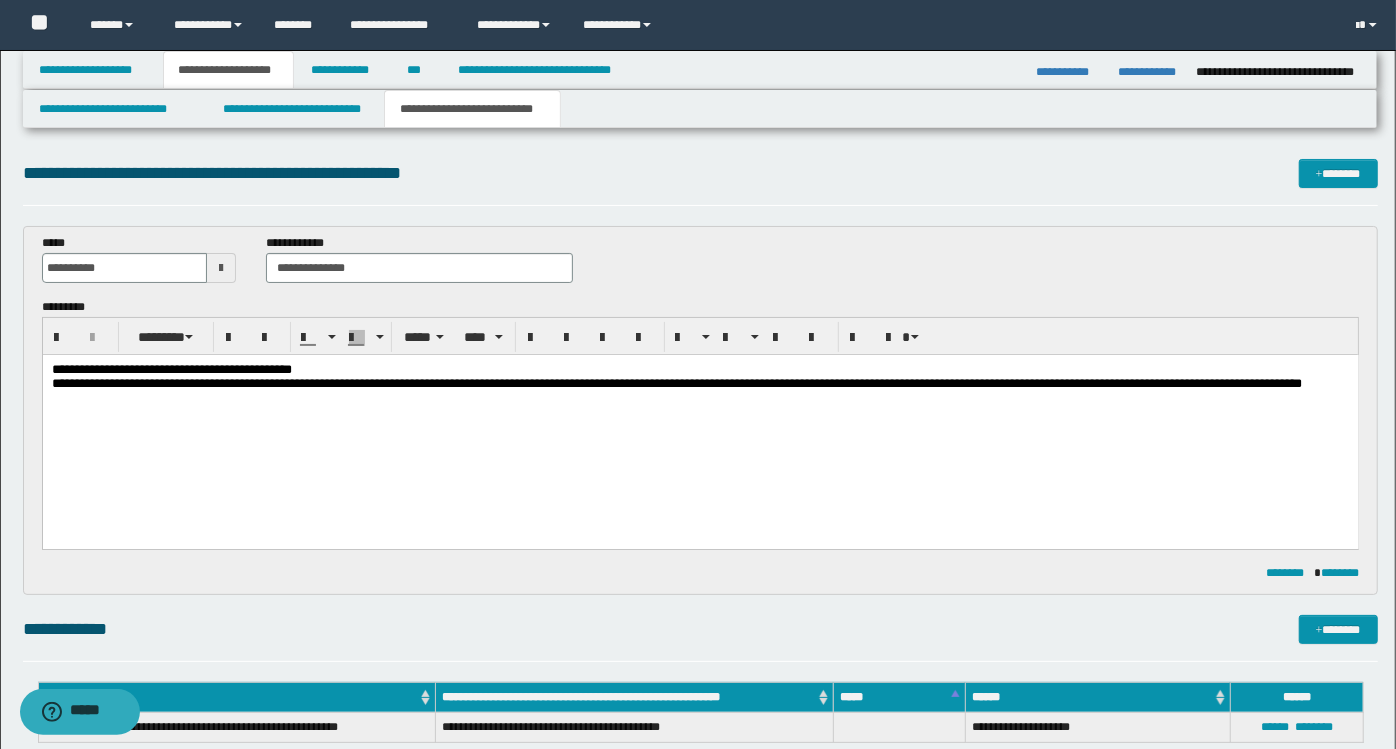 click on "**********" at bounding box center [676, 382] 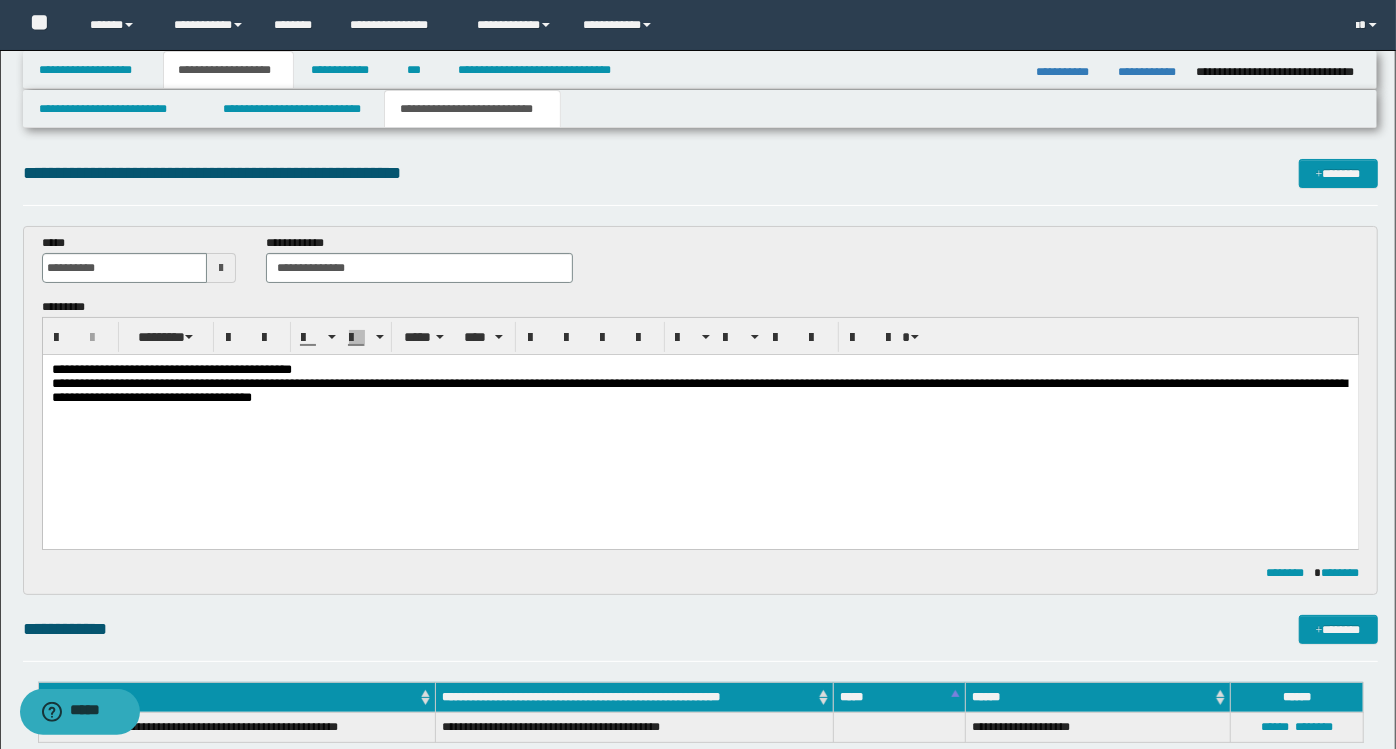click at bounding box center (700, 412) 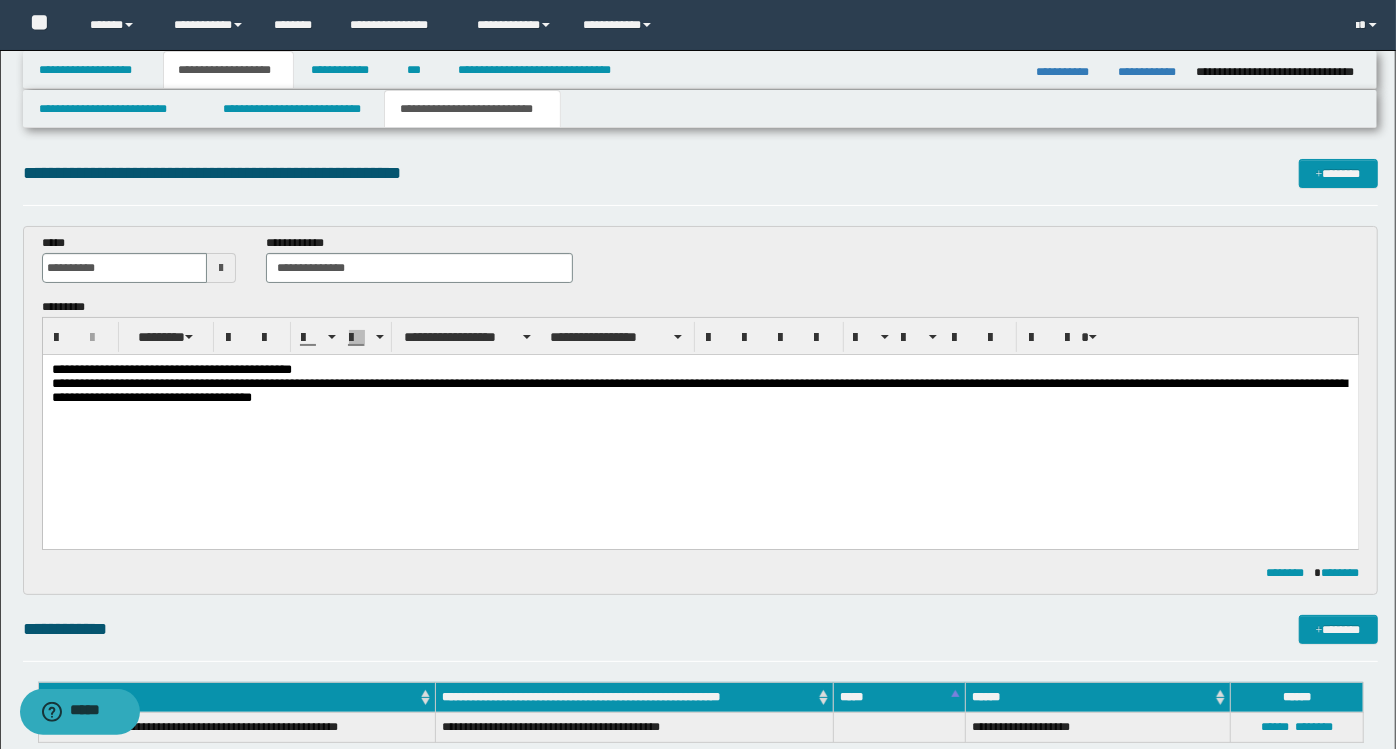 scroll, scrollTop: 0, scrollLeft: 0, axis: both 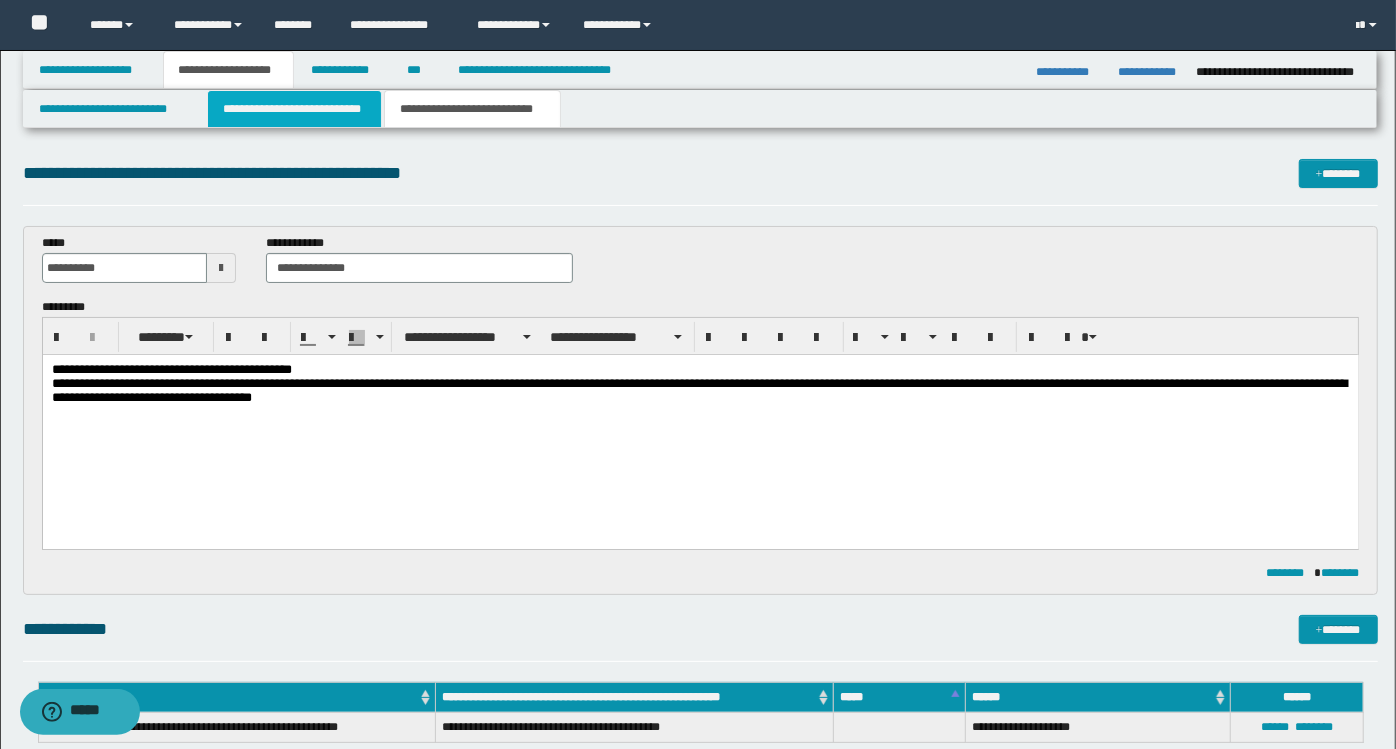 click on "**********" at bounding box center (294, 109) 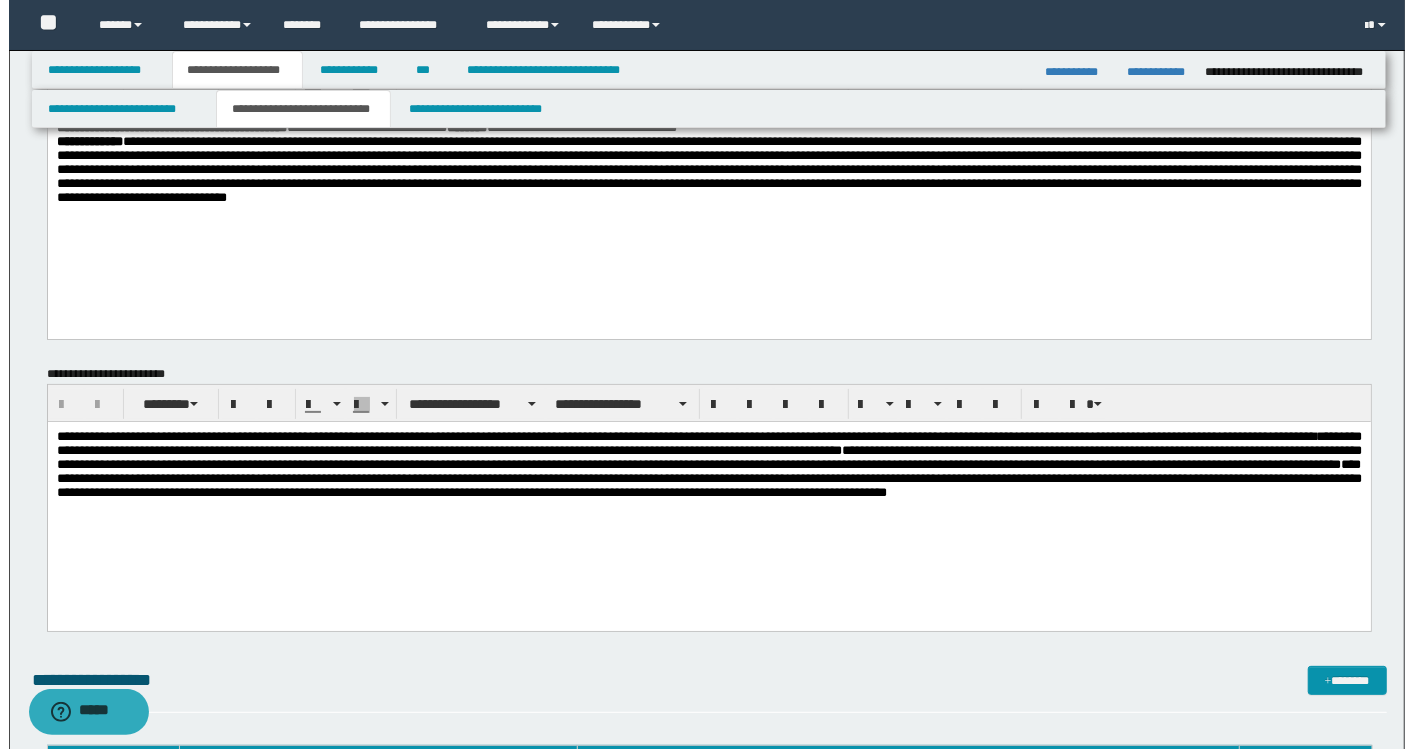 scroll, scrollTop: 0, scrollLeft: 0, axis: both 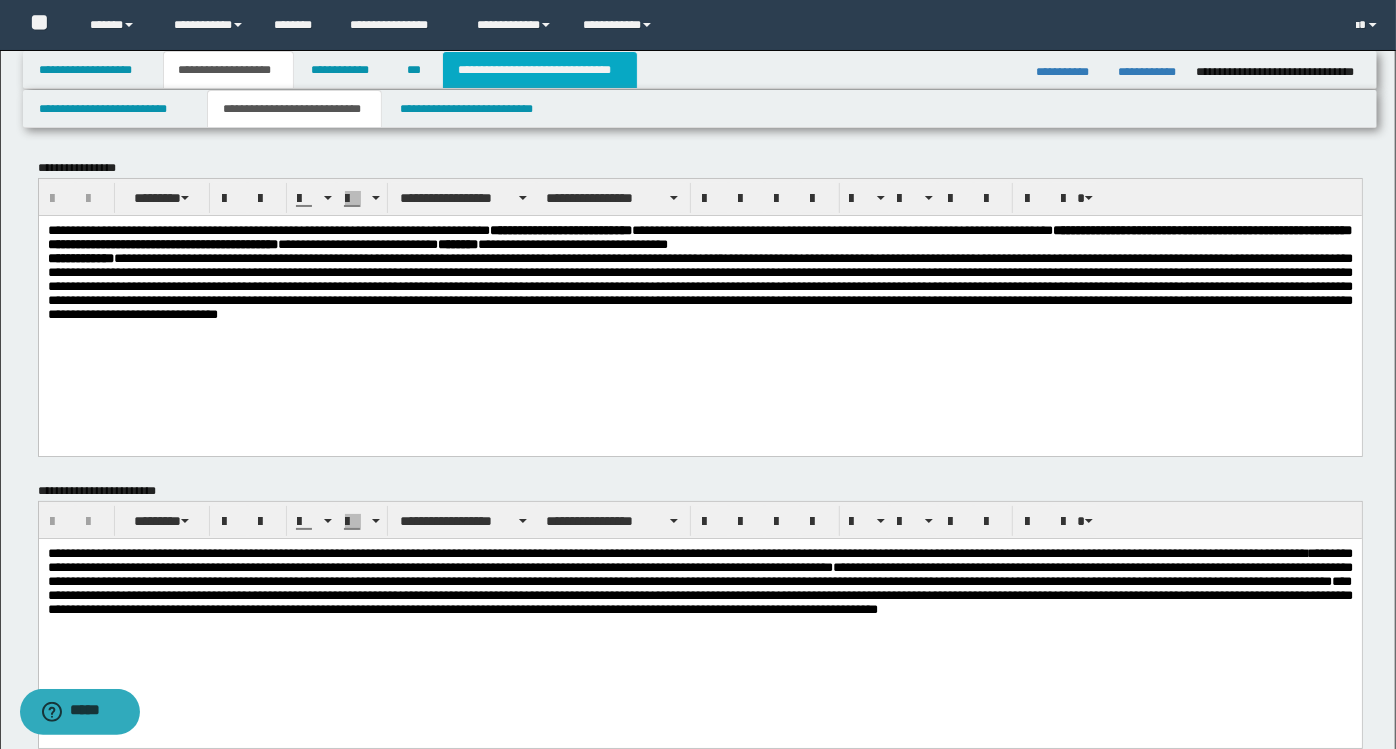 click on "**********" at bounding box center [540, 70] 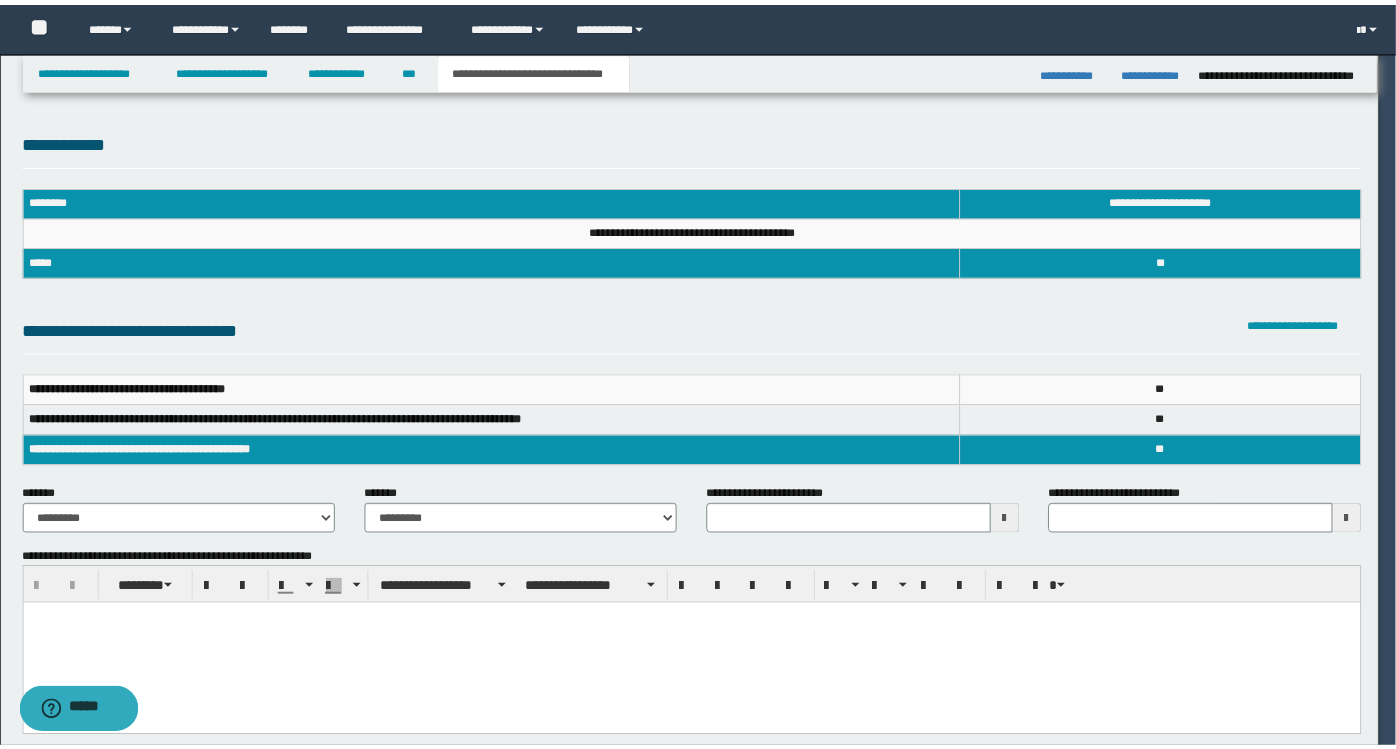 scroll, scrollTop: 0, scrollLeft: 0, axis: both 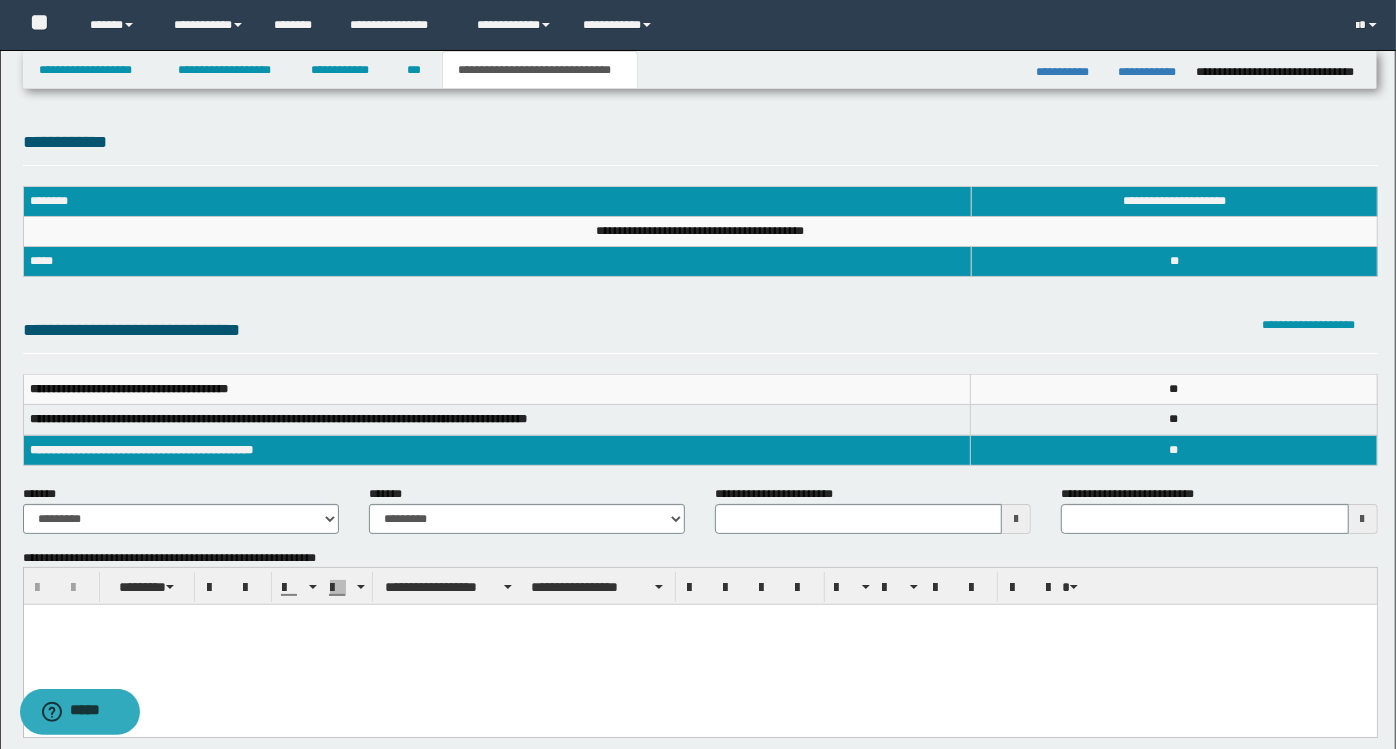 click on "**********" at bounding box center [181, 517] 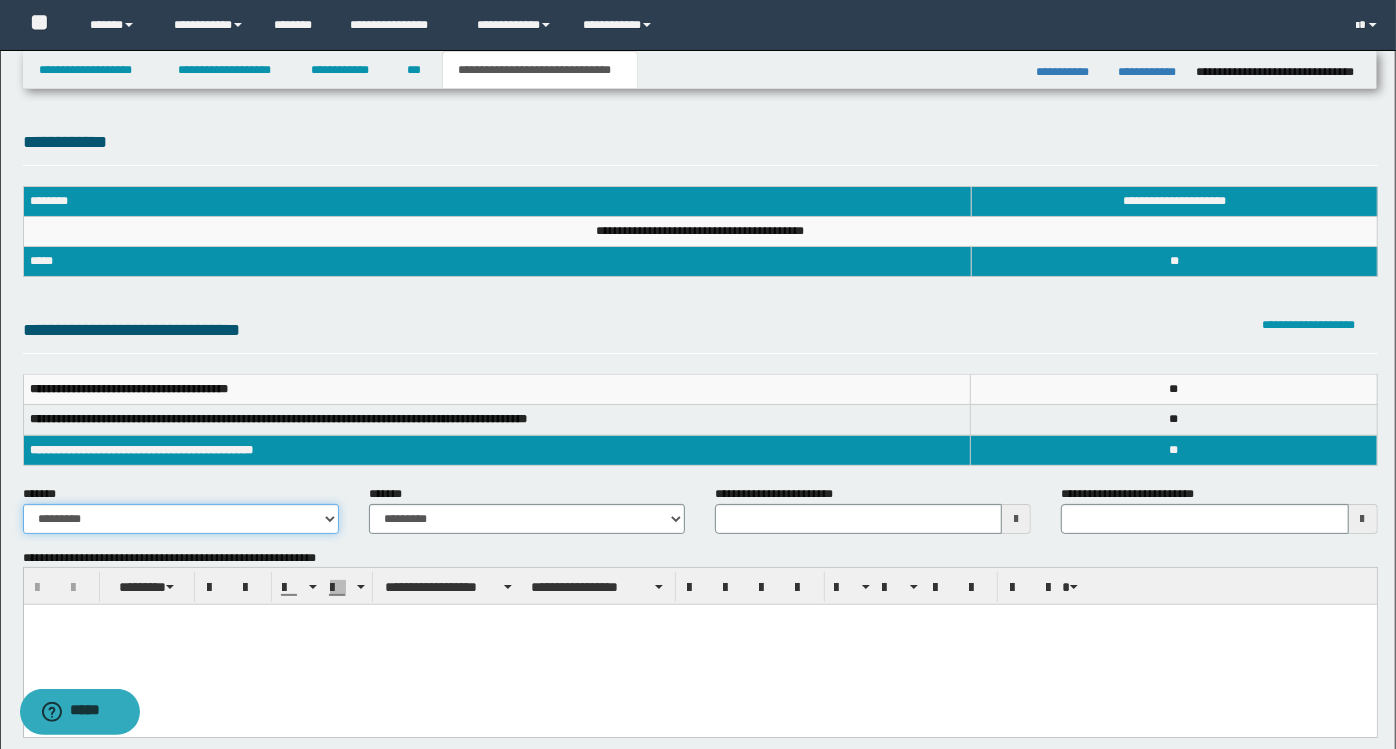 click on "**********" at bounding box center [181, 519] 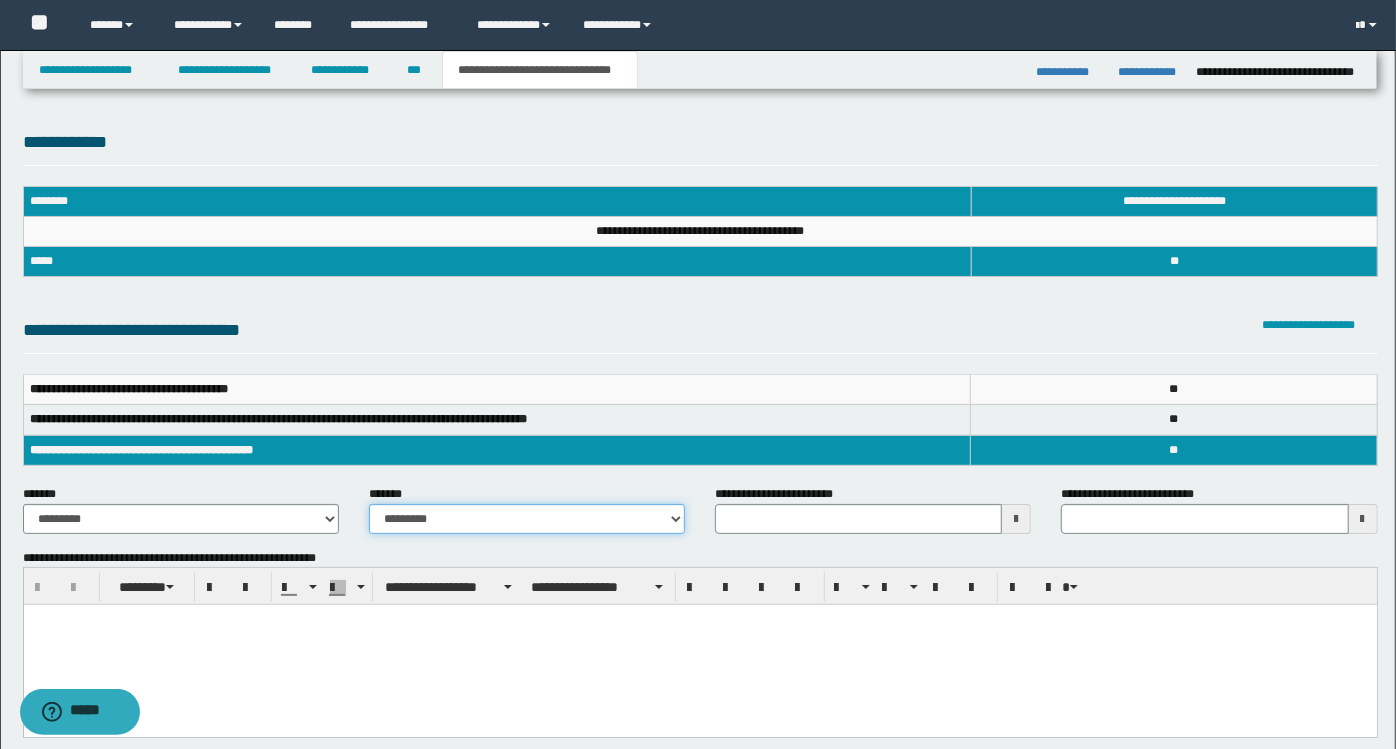 click on "**********" at bounding box center (527, 519) 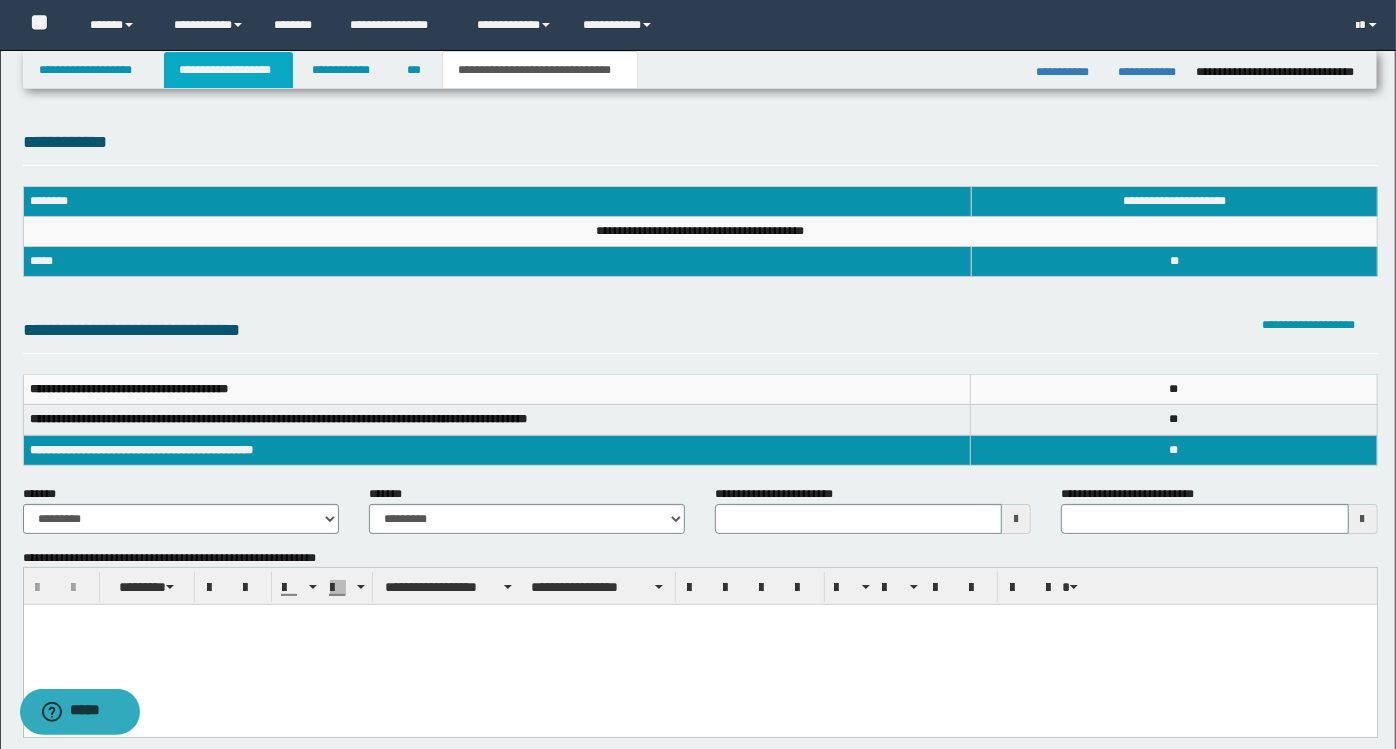 click on "**********" at bounding box center [228, 70] 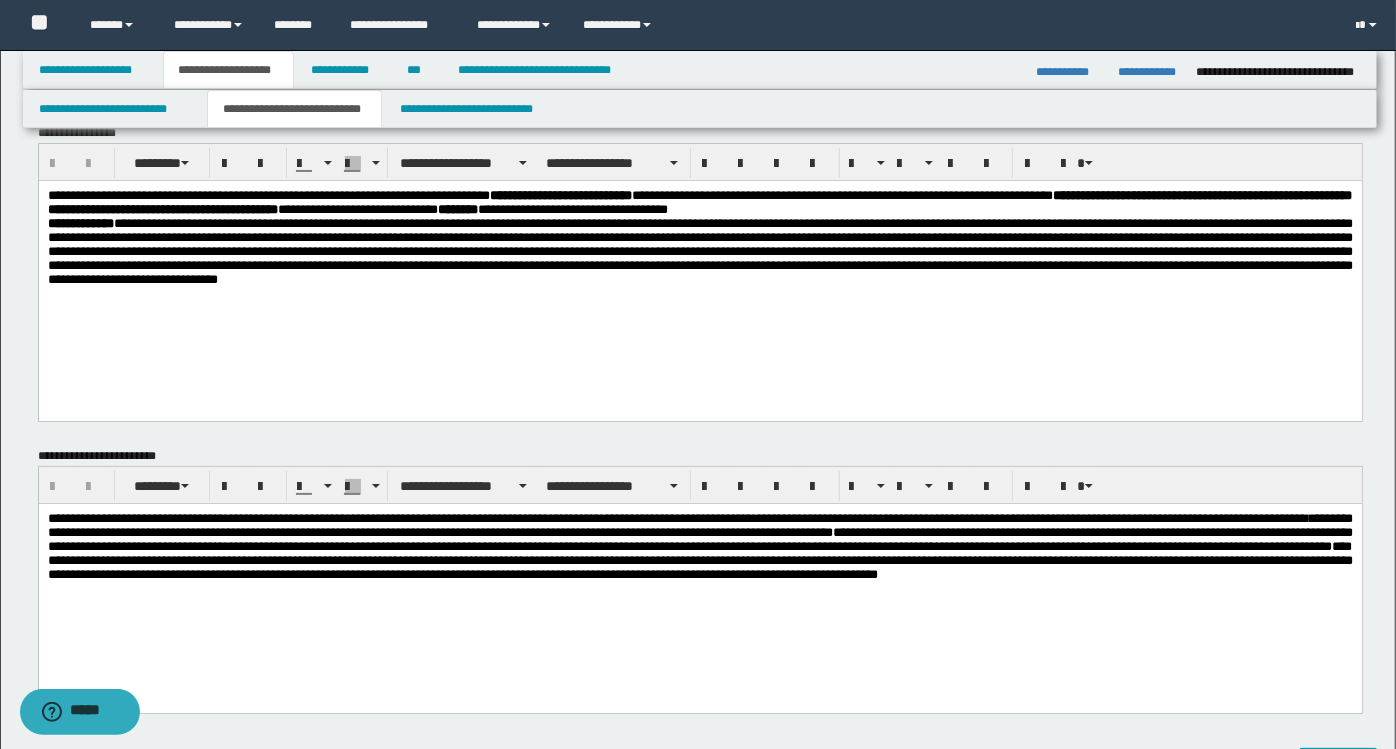 scroll, scrollTop: 0, scrollLeft: 0, axis: both 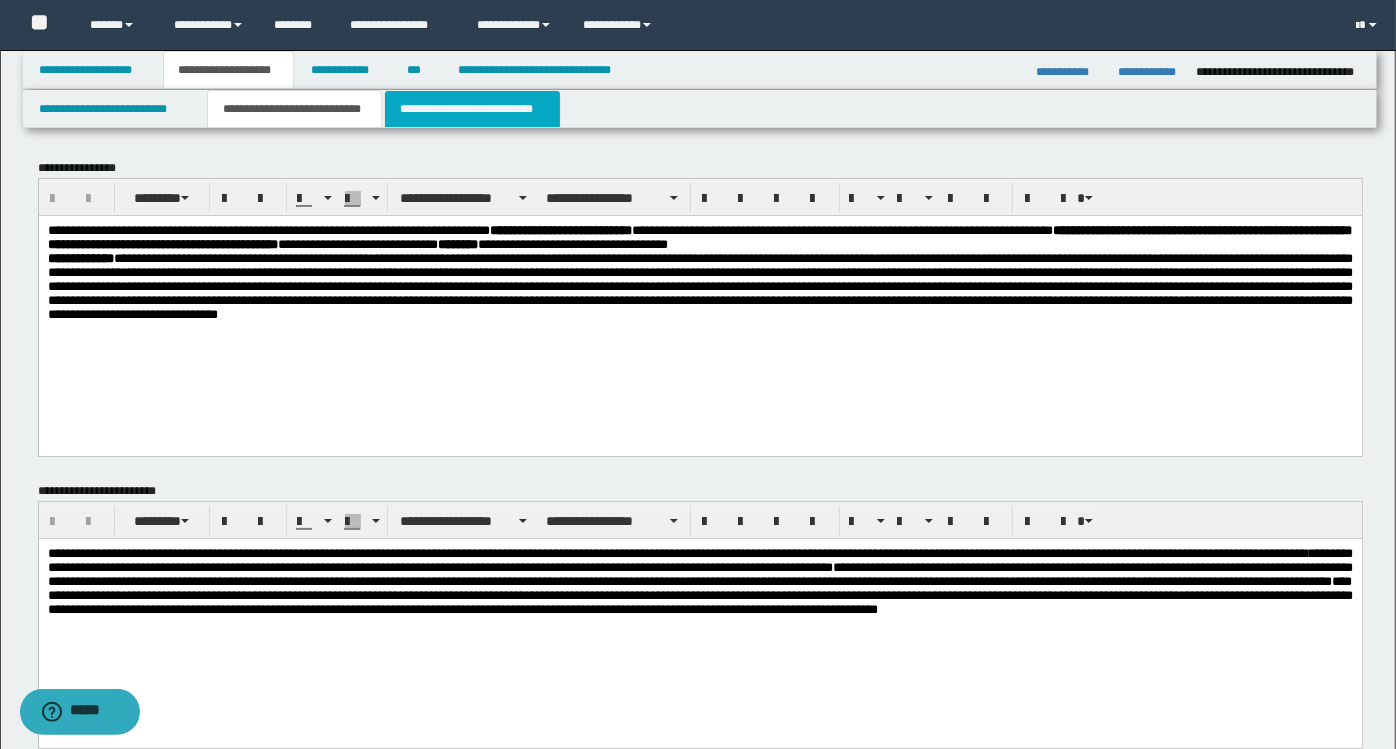 click on "**********" at bounding box center [472, 109] 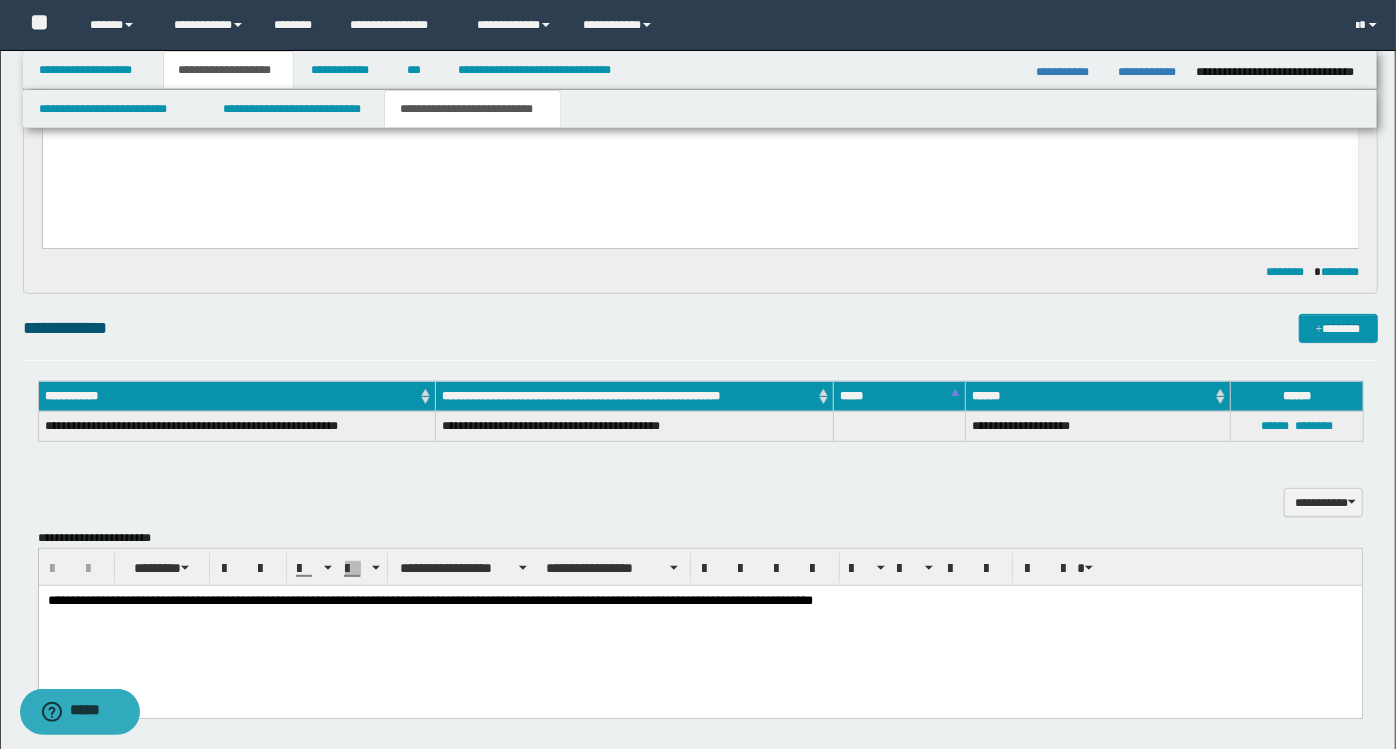 scroll, scrollTop: 333, scrollLeft: 0, axis: vertical 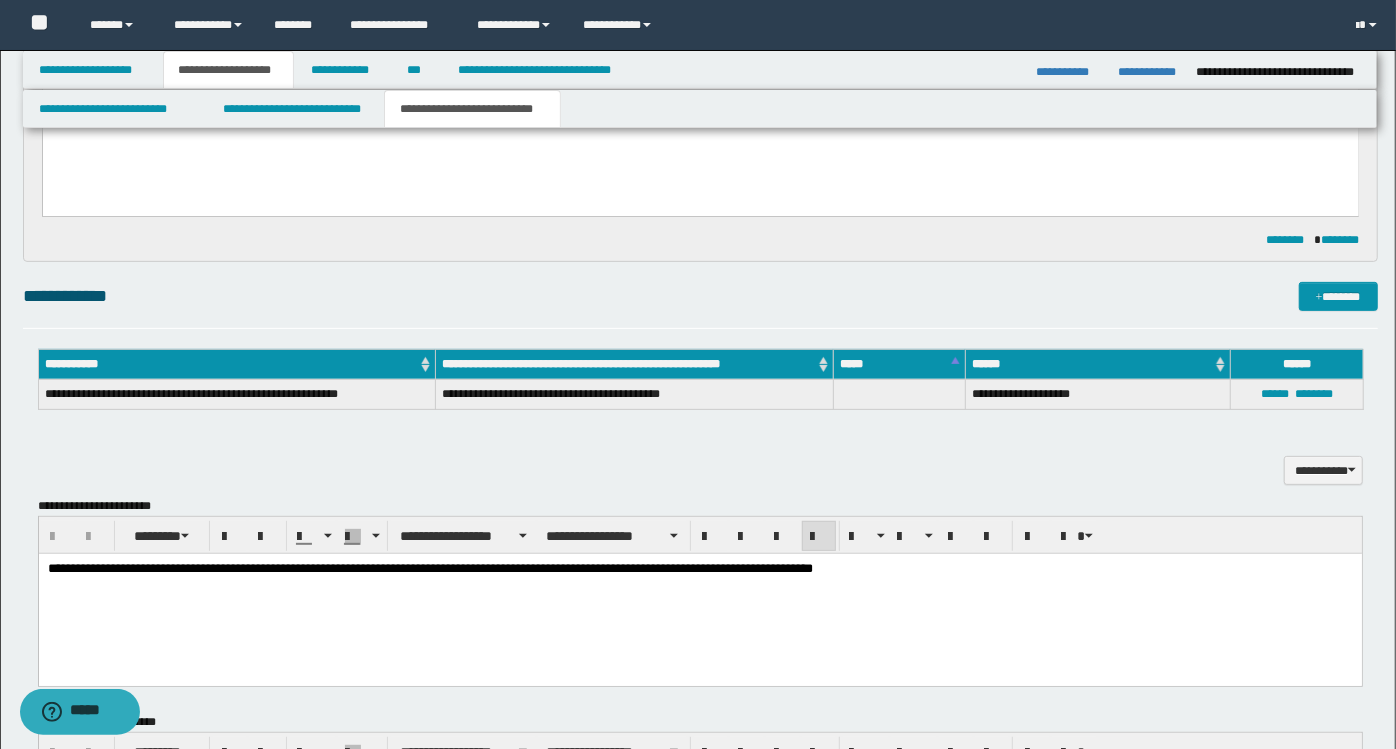 click on "**********" at bounding box center [429, 567] 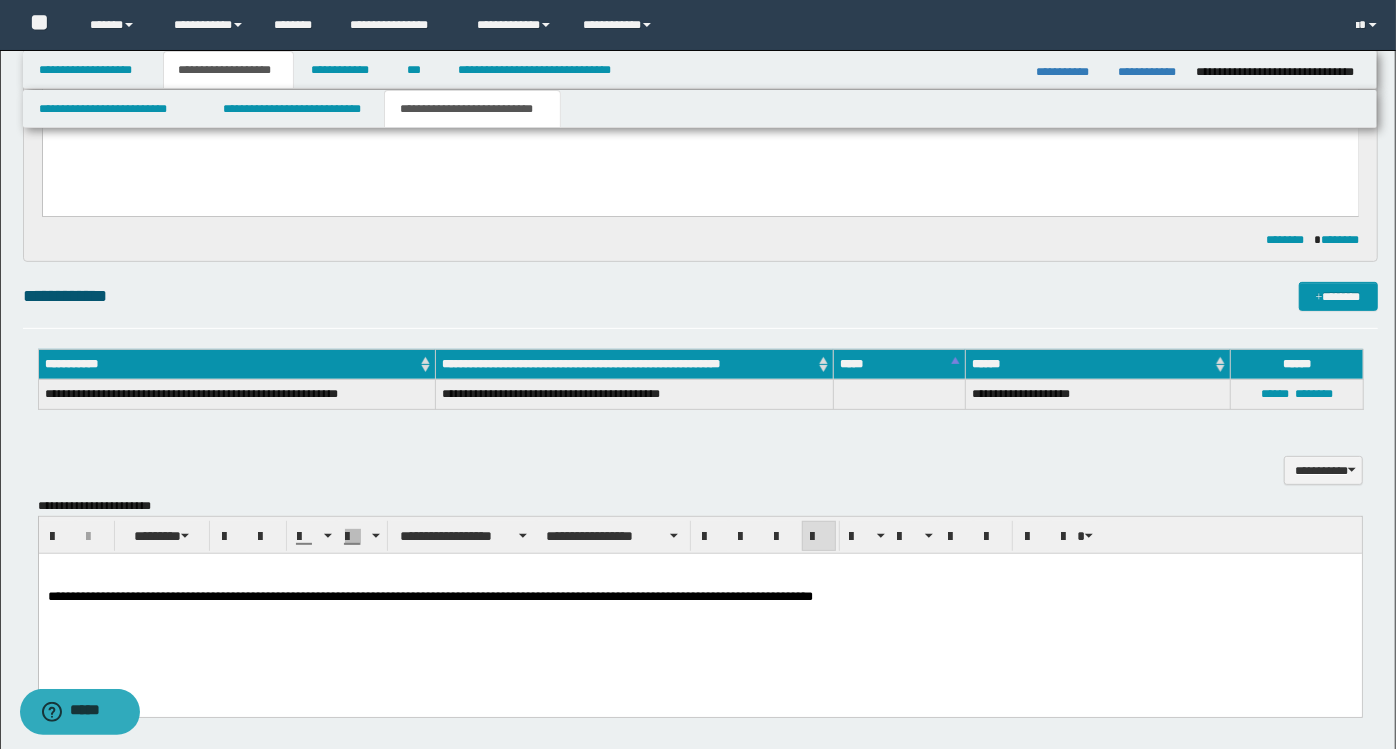 click at bounding box center (699, 568) 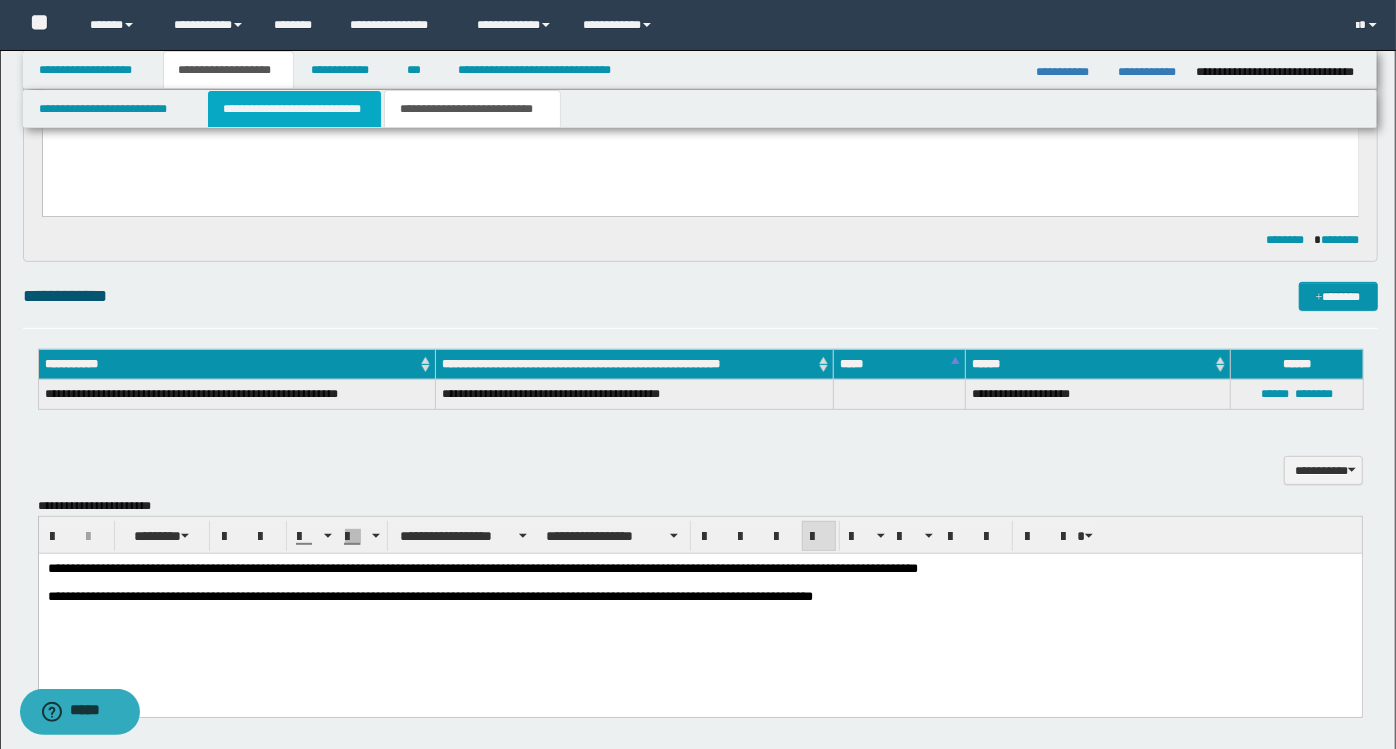 click on "**********" at bounding box center [294, 109] 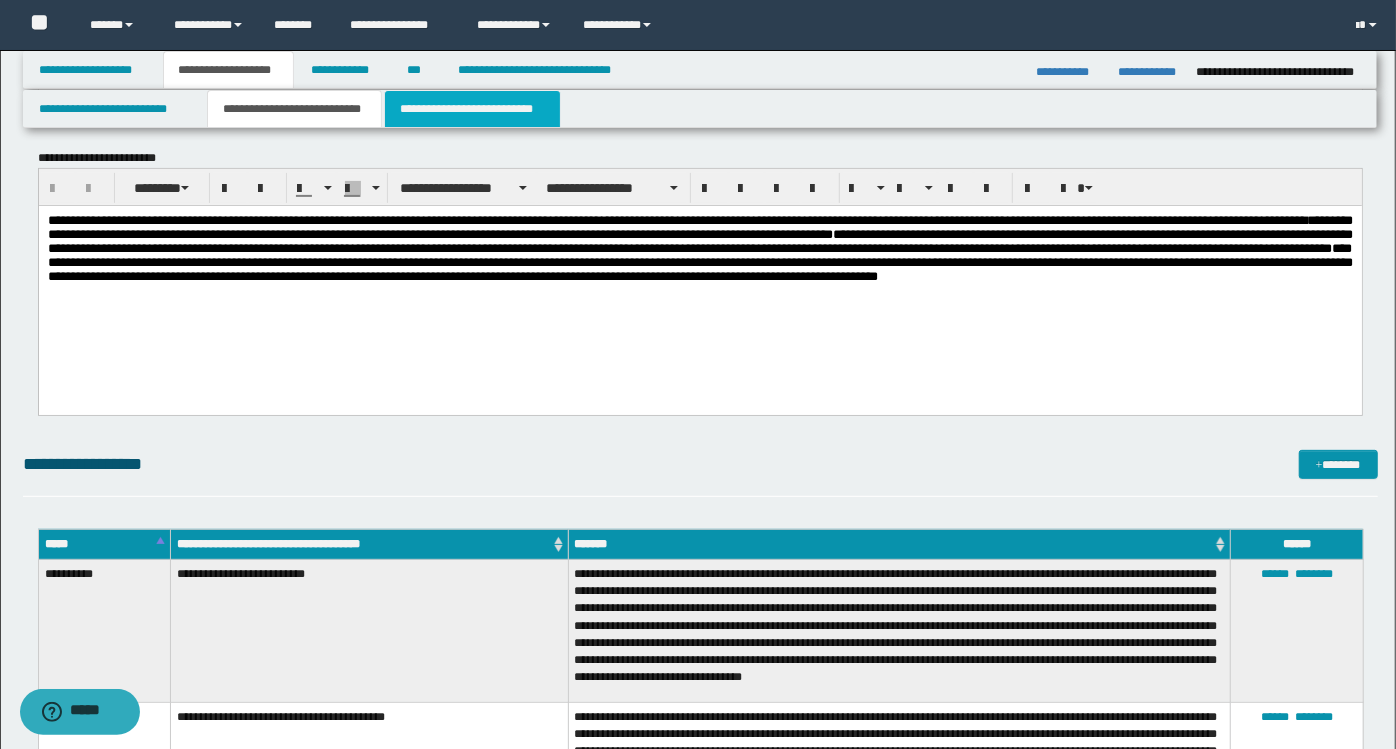 click on "**********" at bounding box center (472, 109) 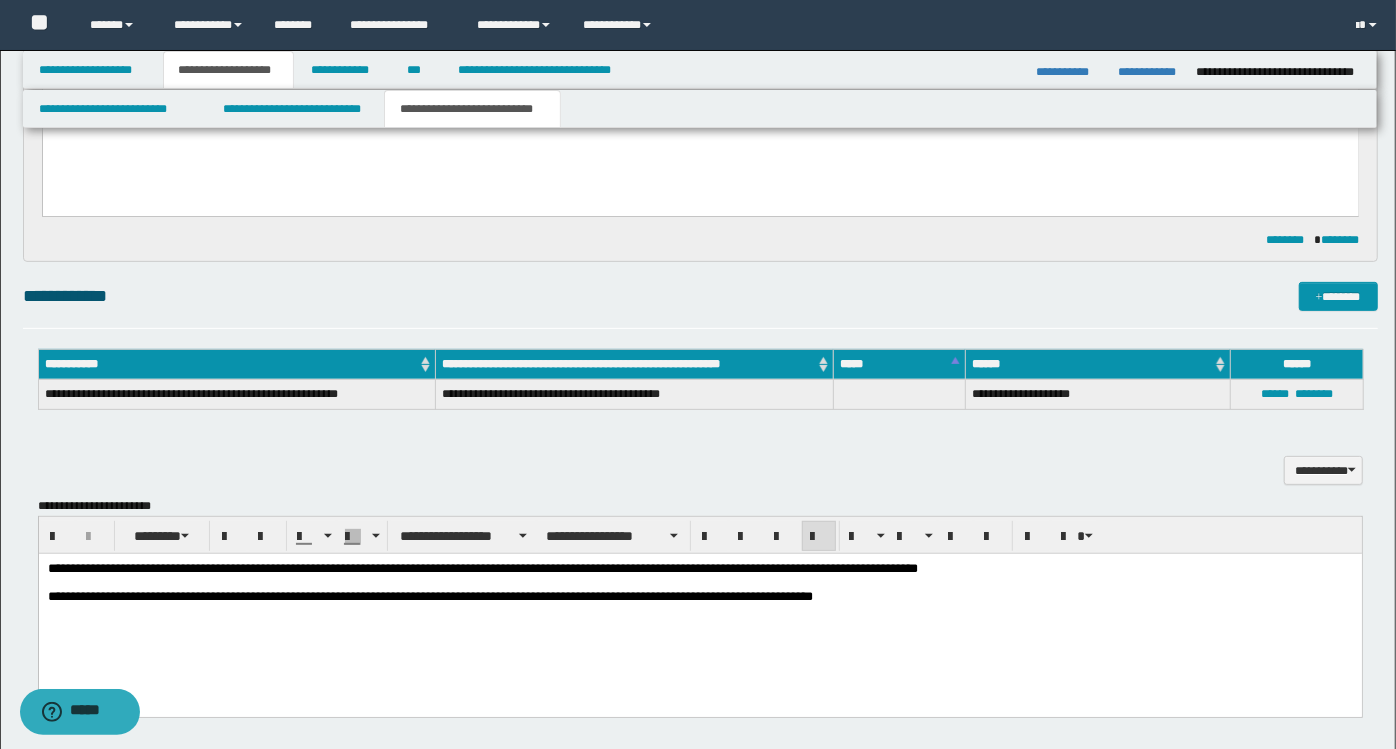 click on "**********" at bounding box center [699, 568] 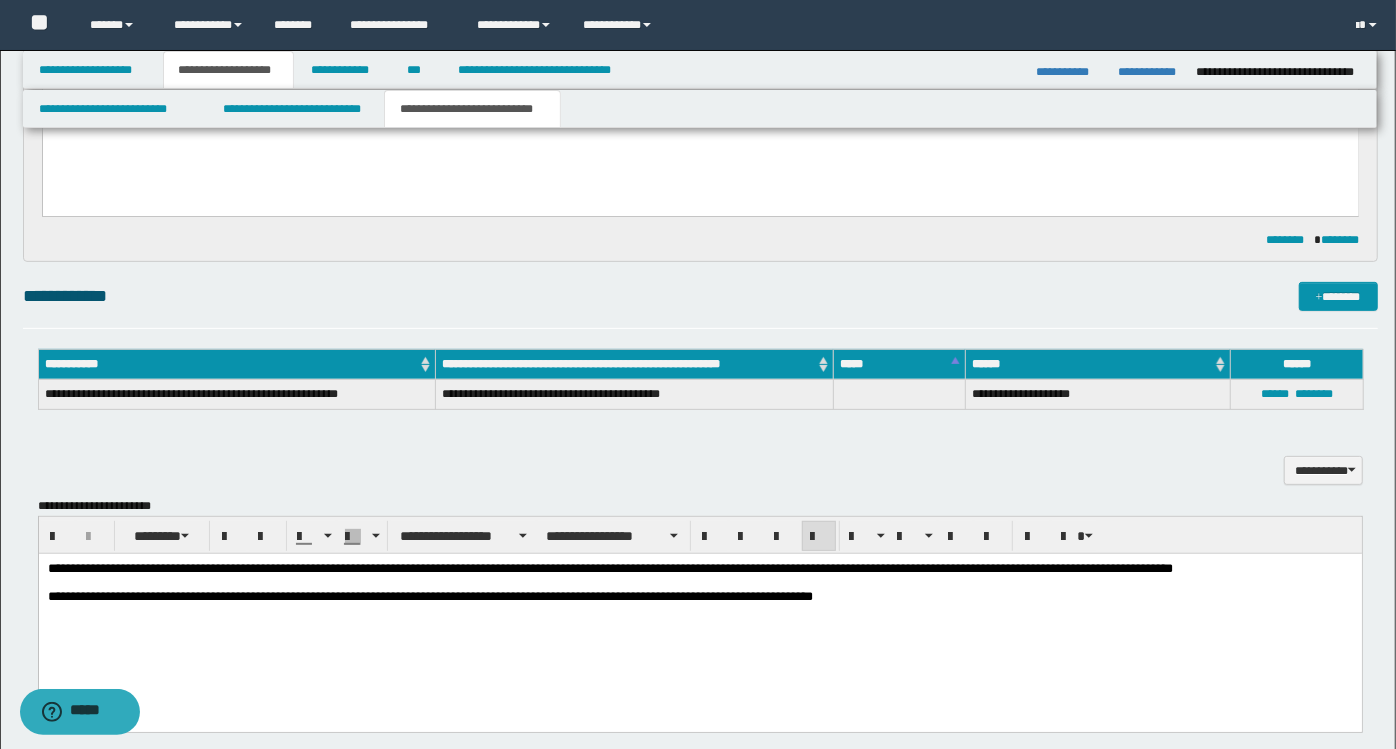 click on "**********" at bounding box center [609, 567] 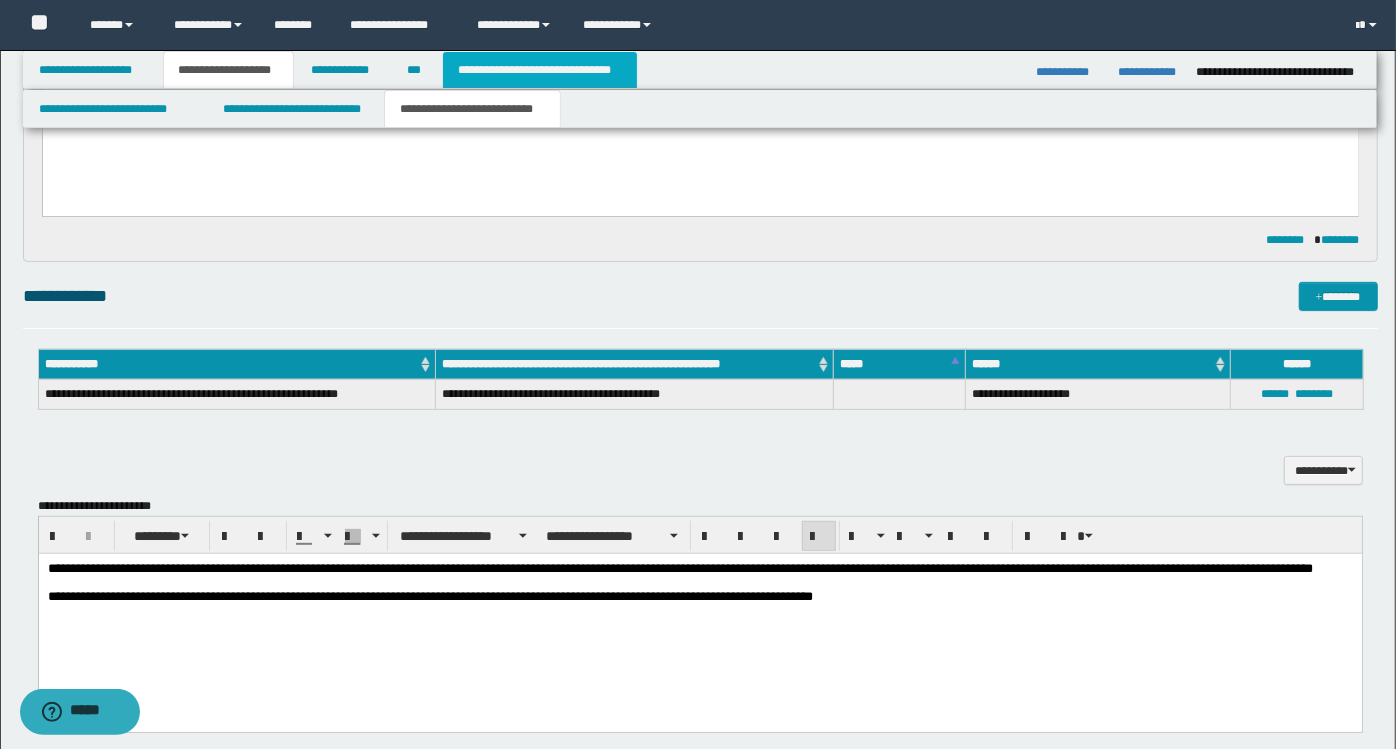 click on "**********" at bounding box center [540, 70] 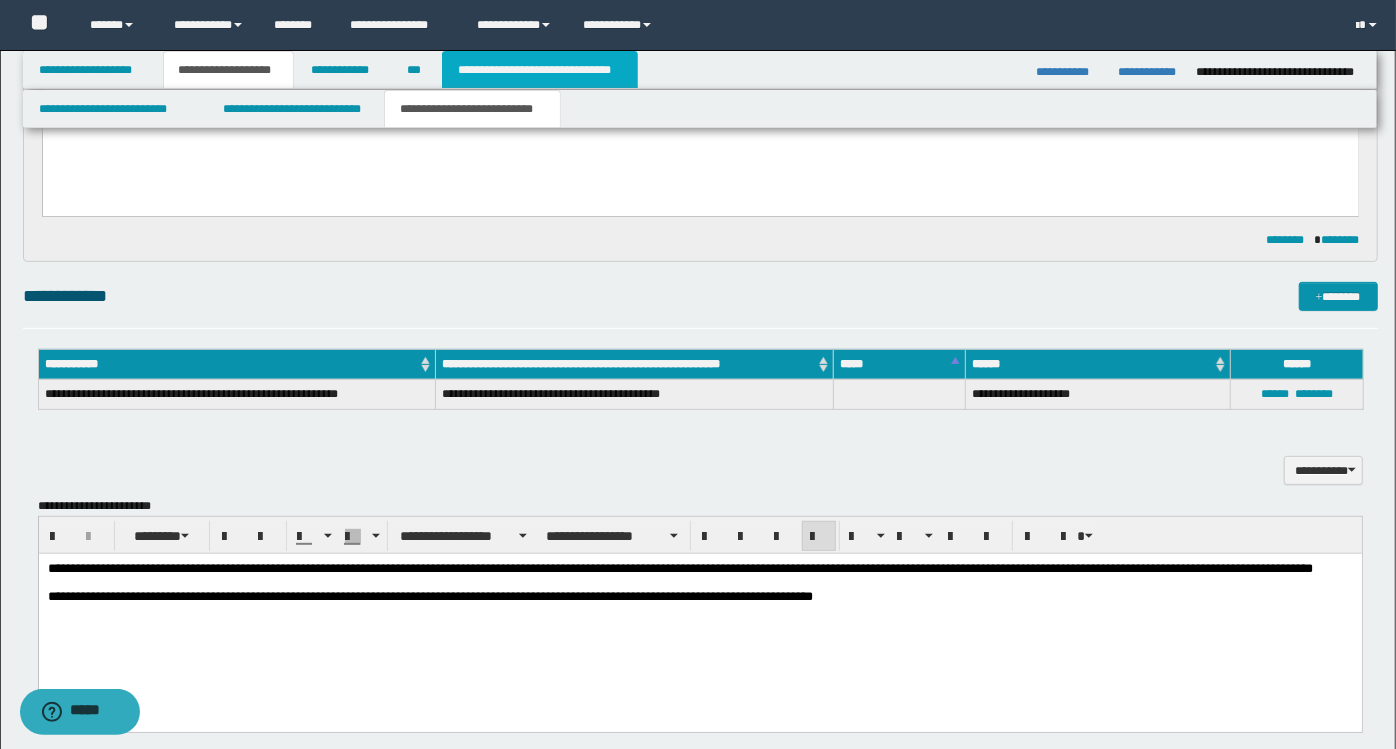 scroll, scrollTop: 302, scrollLeft: 0, axis: vertical 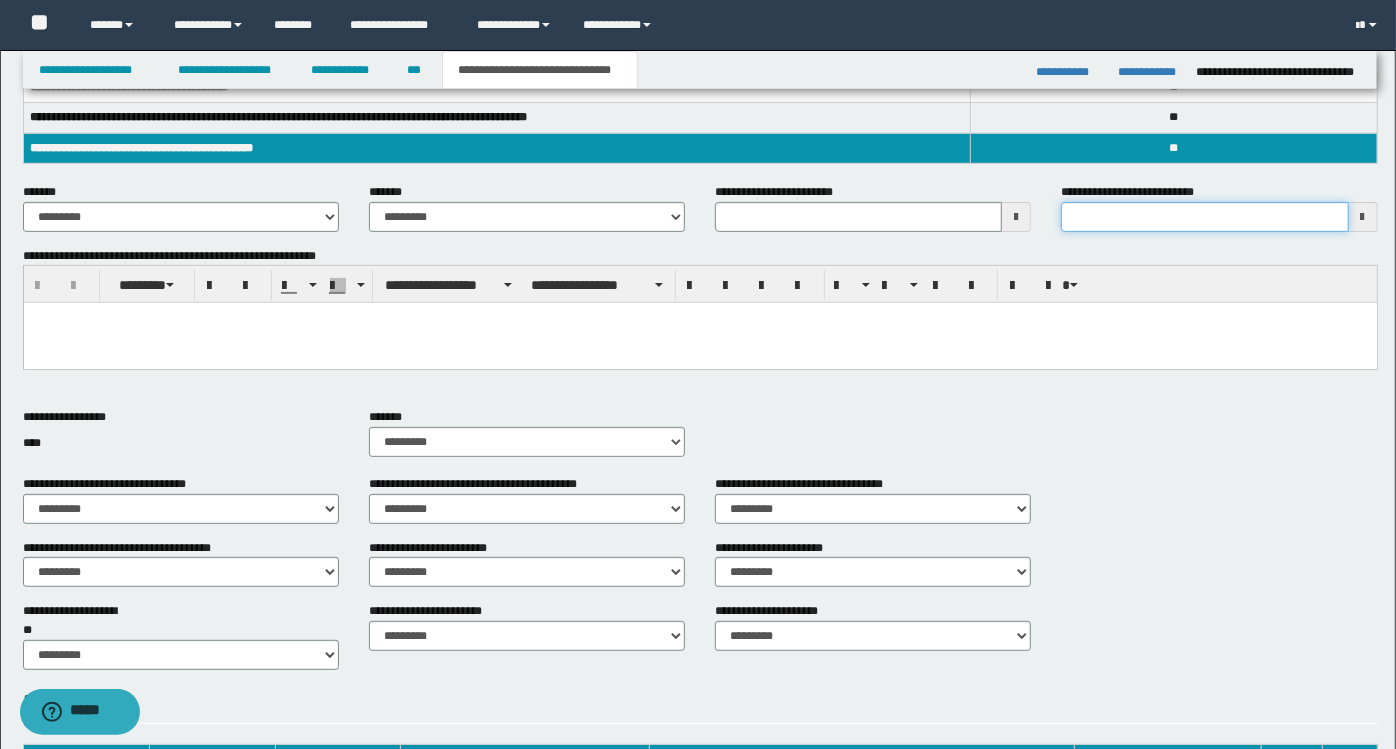 click on "**********" at bounding box center [1204, 217] 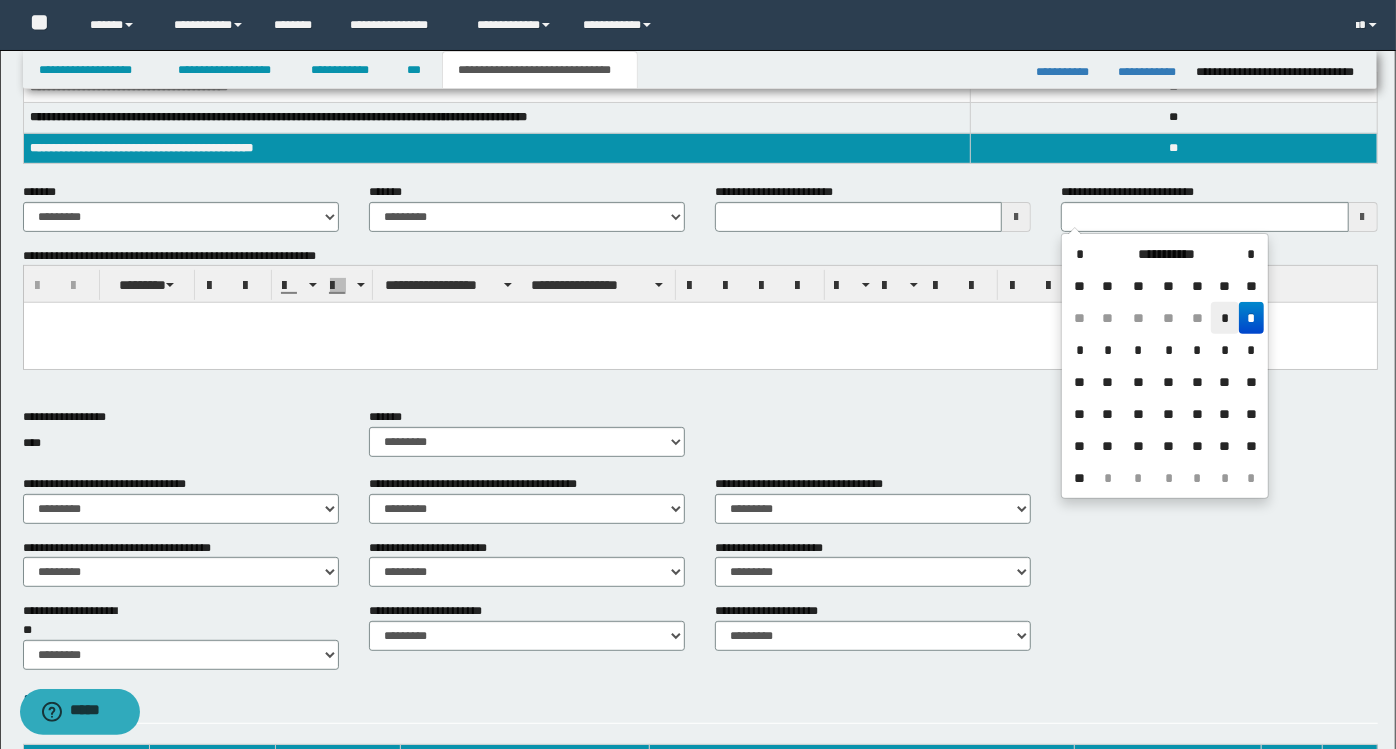 click on "*" at bounding box center [1225, 318] 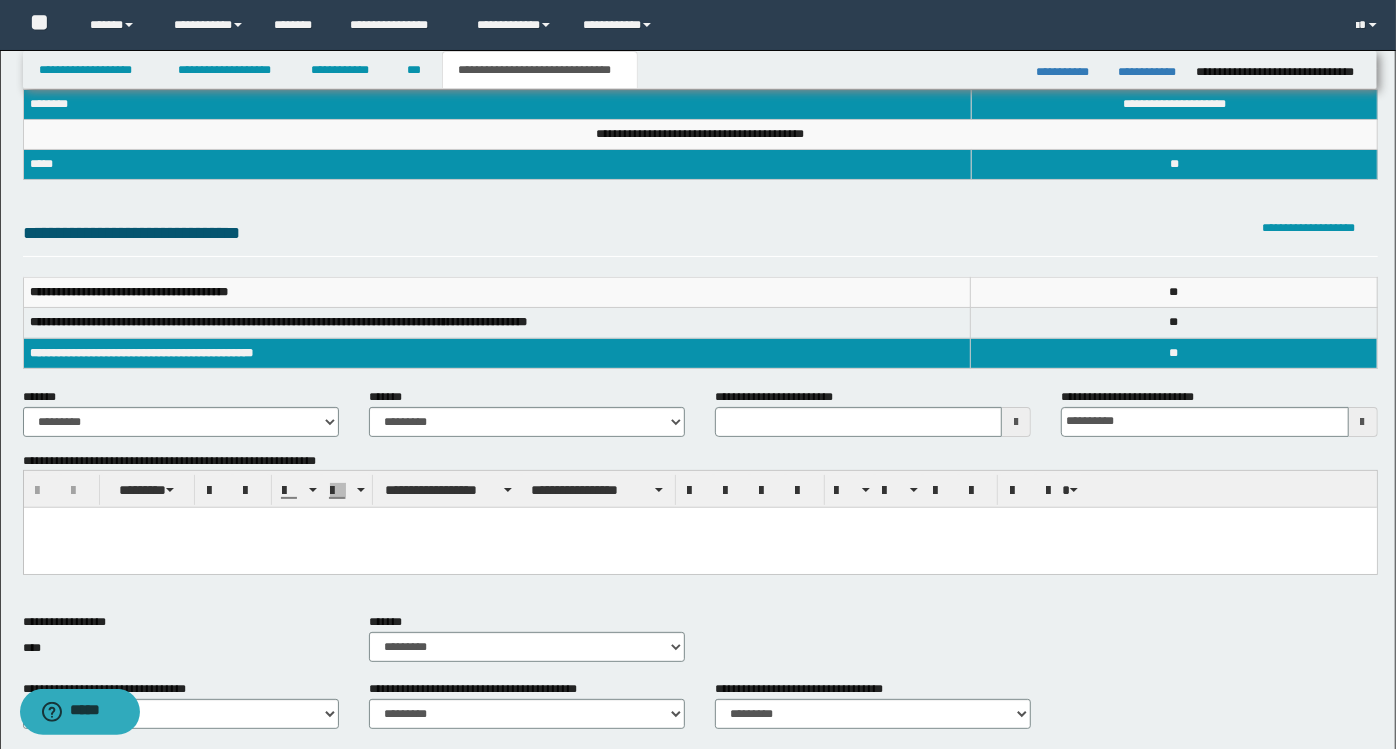 scroll, scrollTop: 0, scrollLeft: 0, axis: both 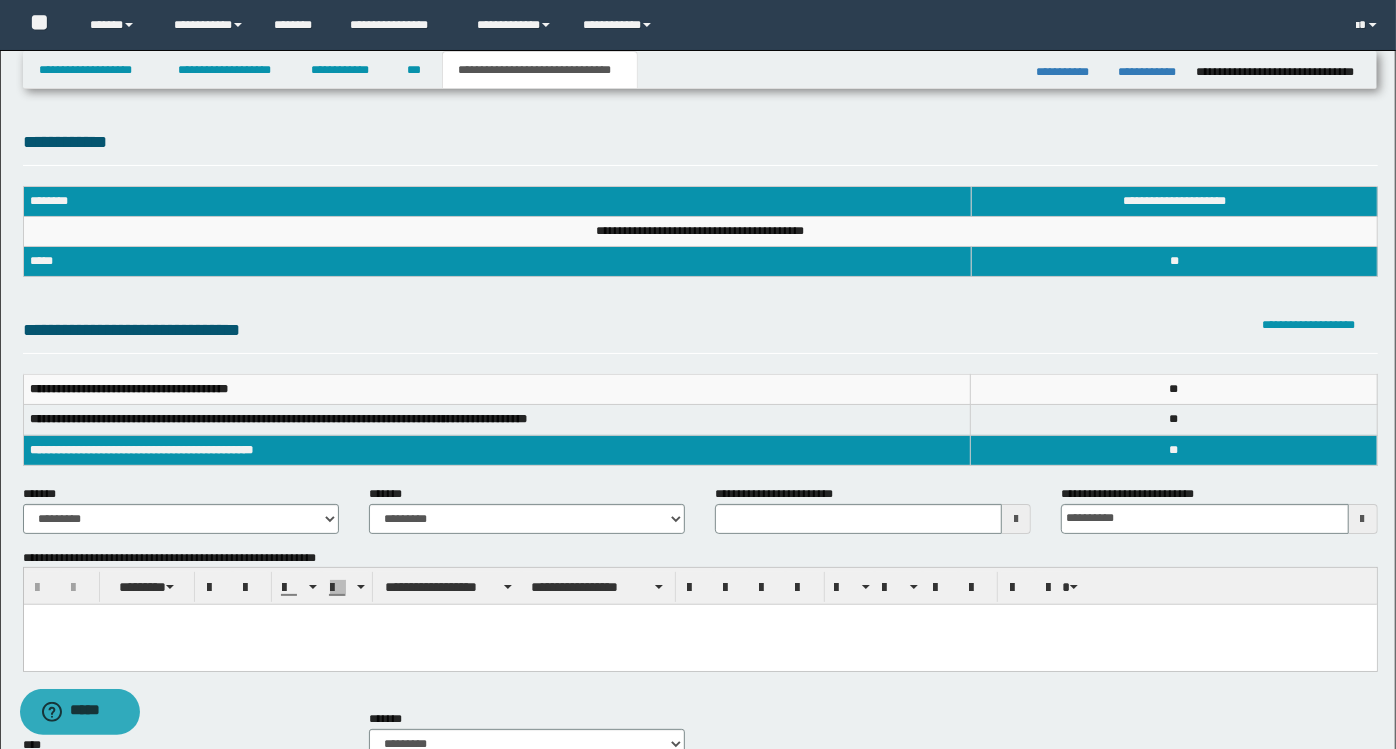 type 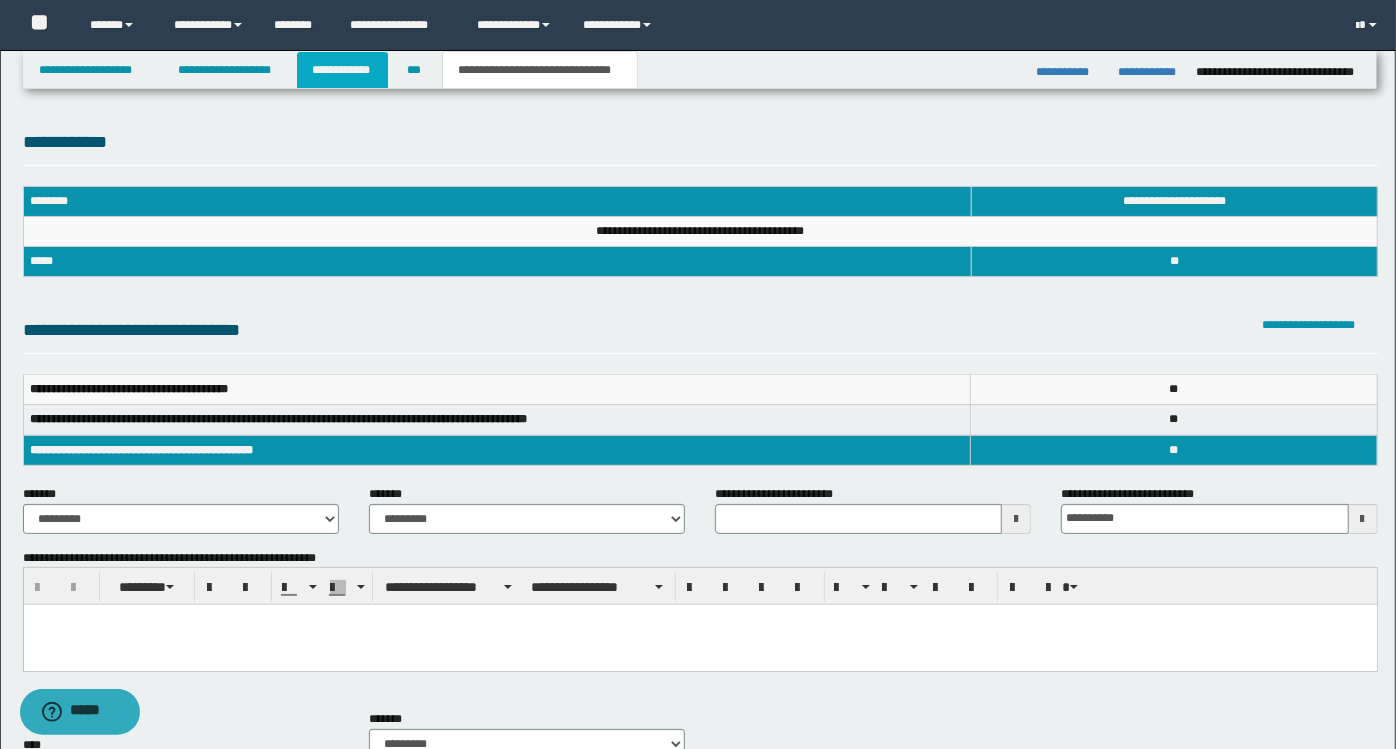 click on "**********" at bounding box center [343, 70] 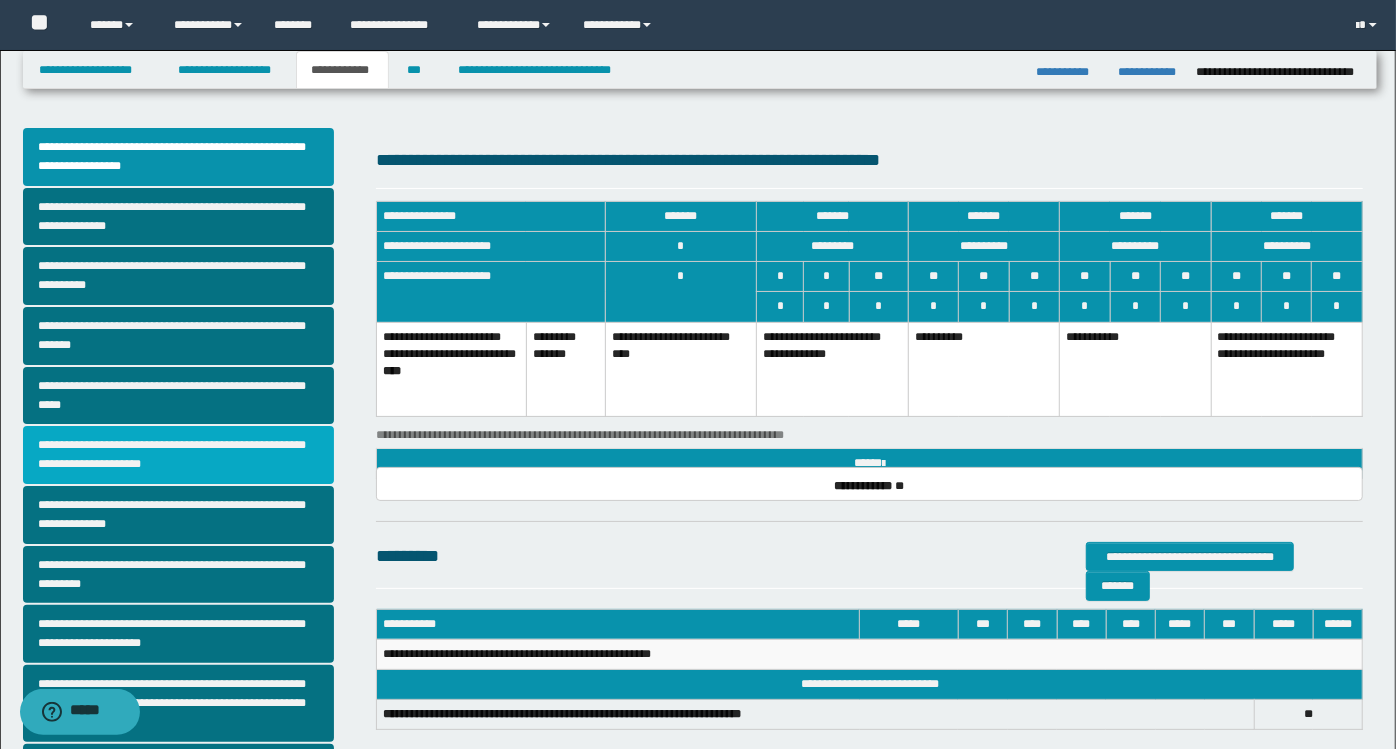 click on "**********" at bounding box center (179, 455) 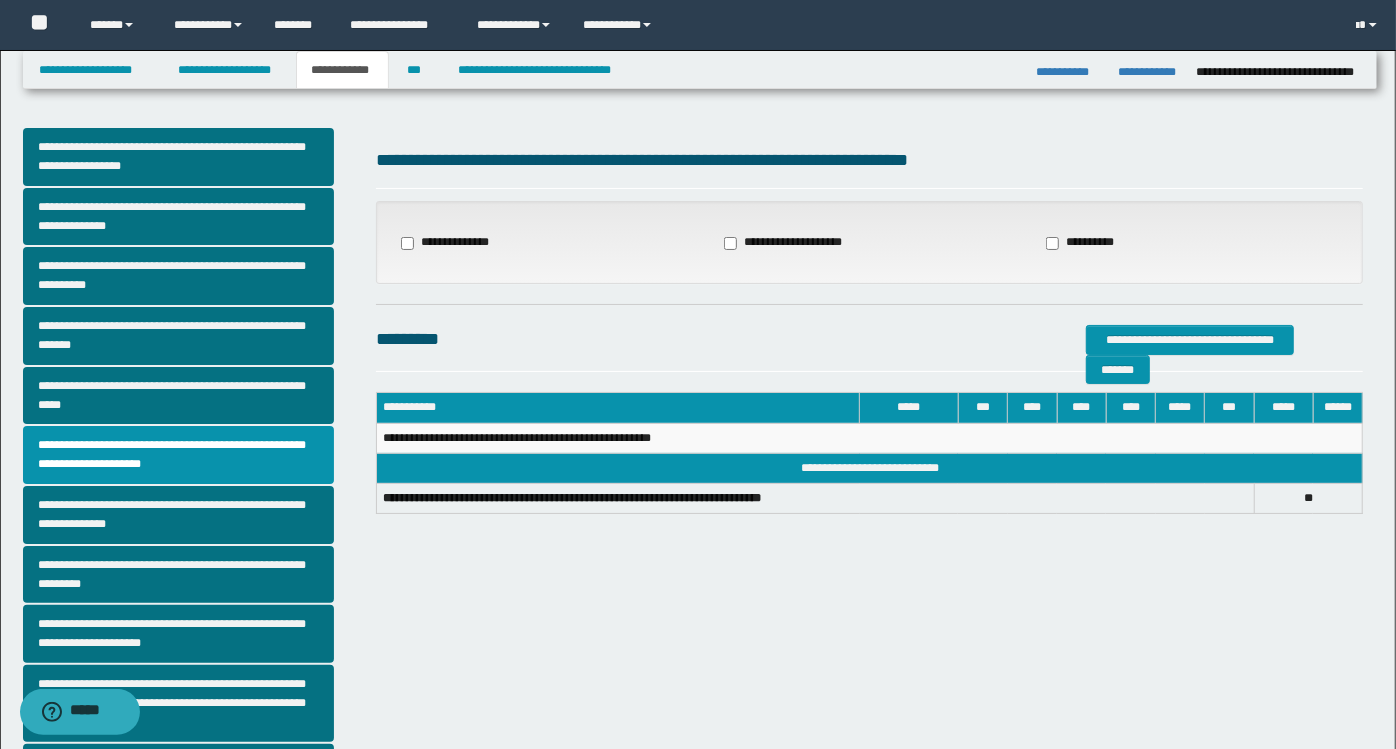 click on "**********" at bounding box center (445, 243) 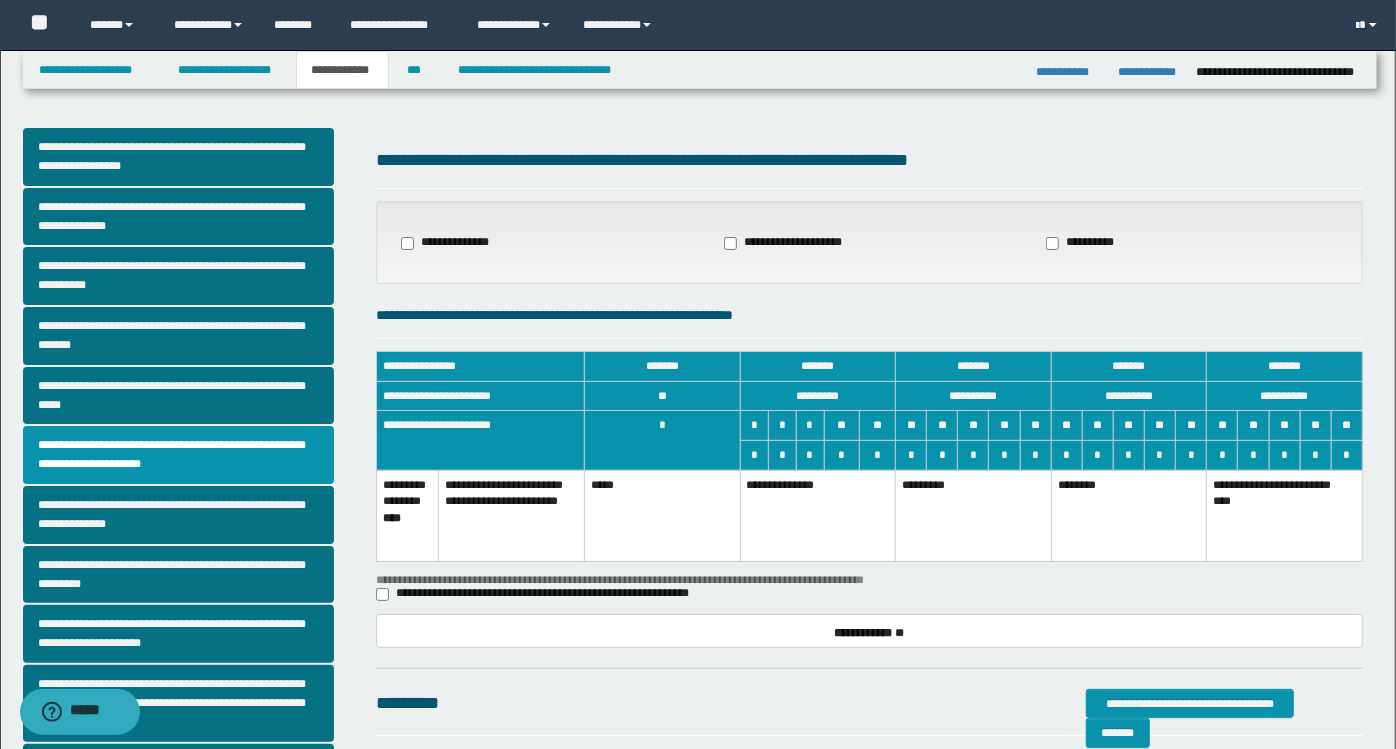 click on "**********" at bounding box center (445, 243) 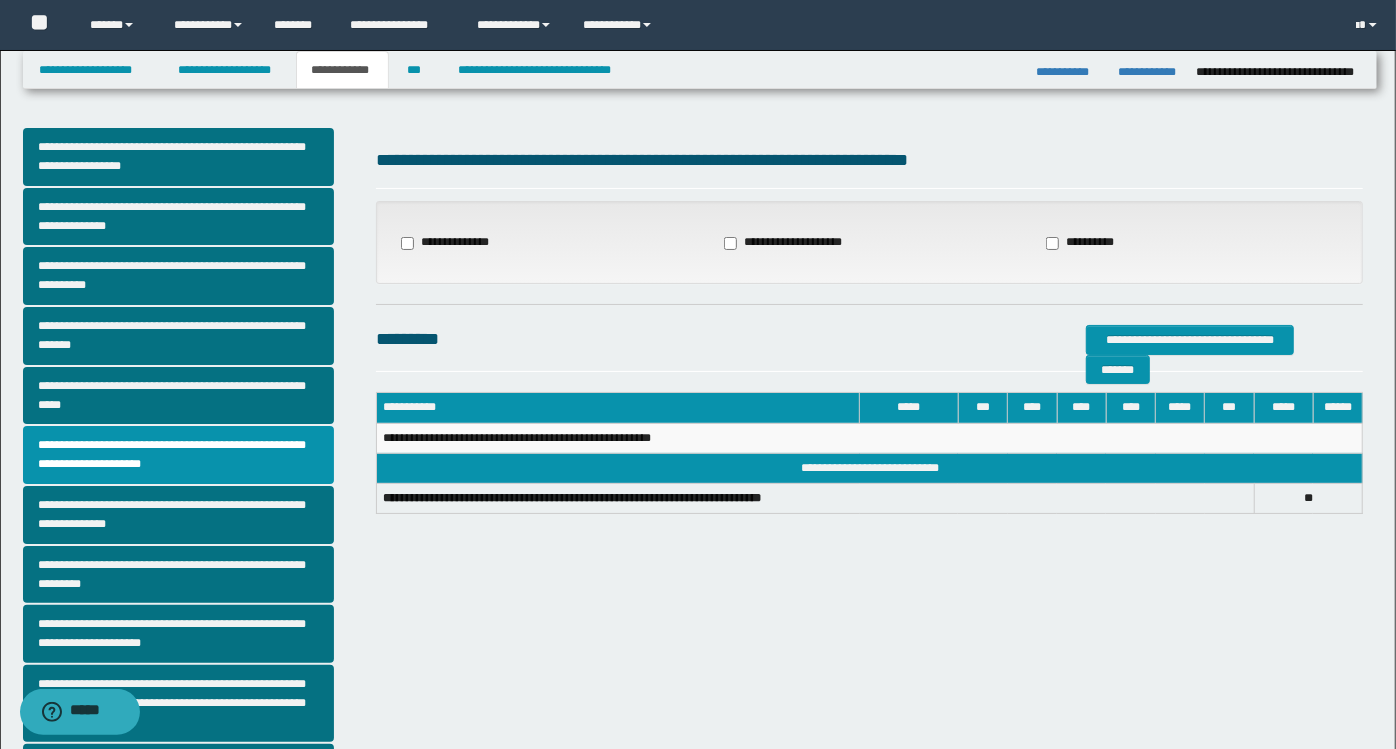 click on "**********" at bounding box center (1090, 243) 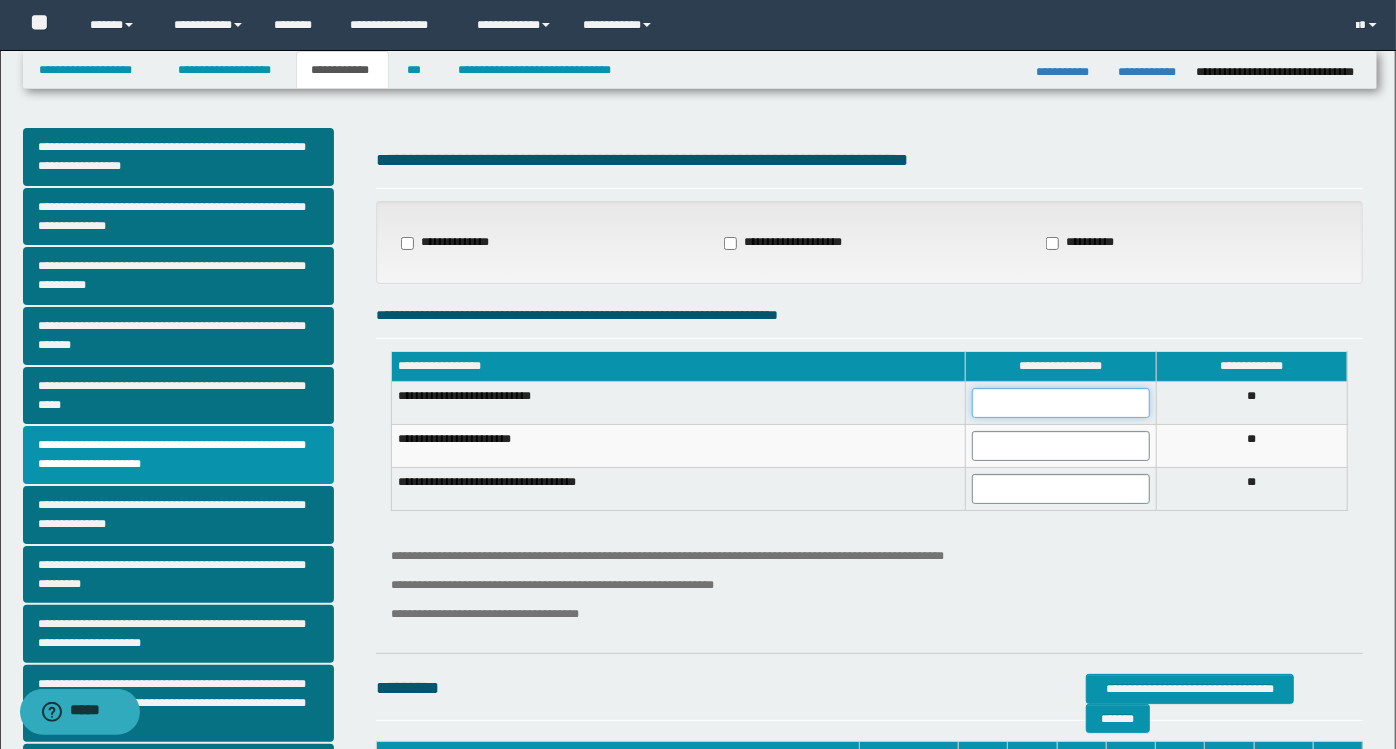 click at bounding box center [1061, 403] 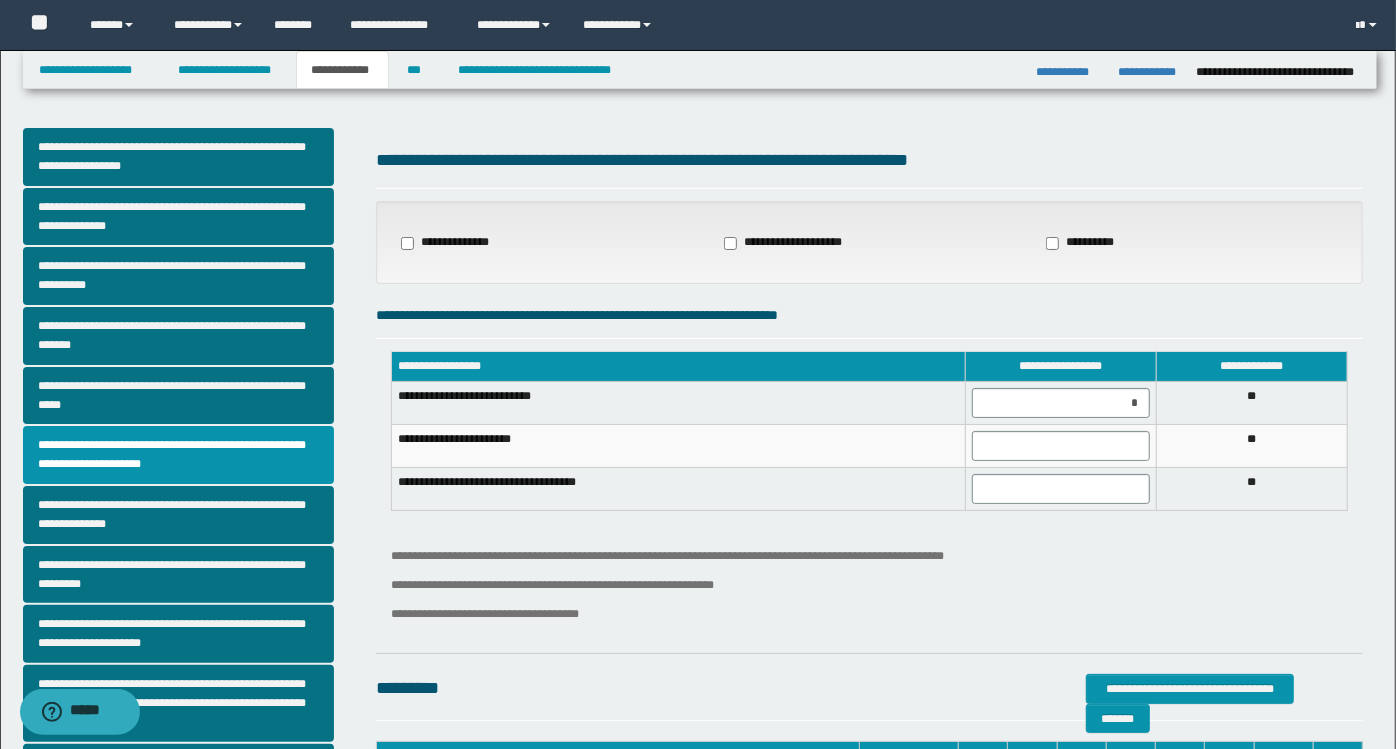 click on "**********" at bounding box center [869, 315] 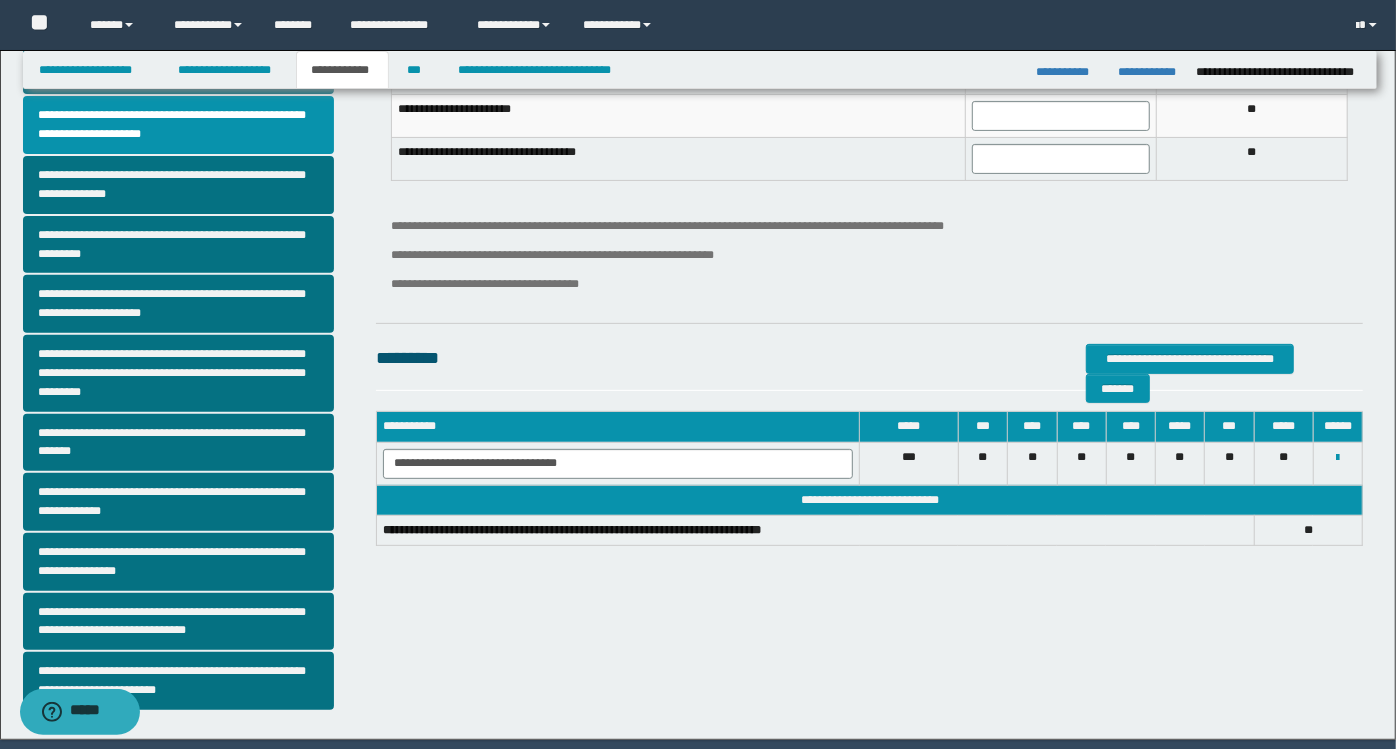 scroll, scrollTop: 333, scrollLeft: 0, axis: vertical 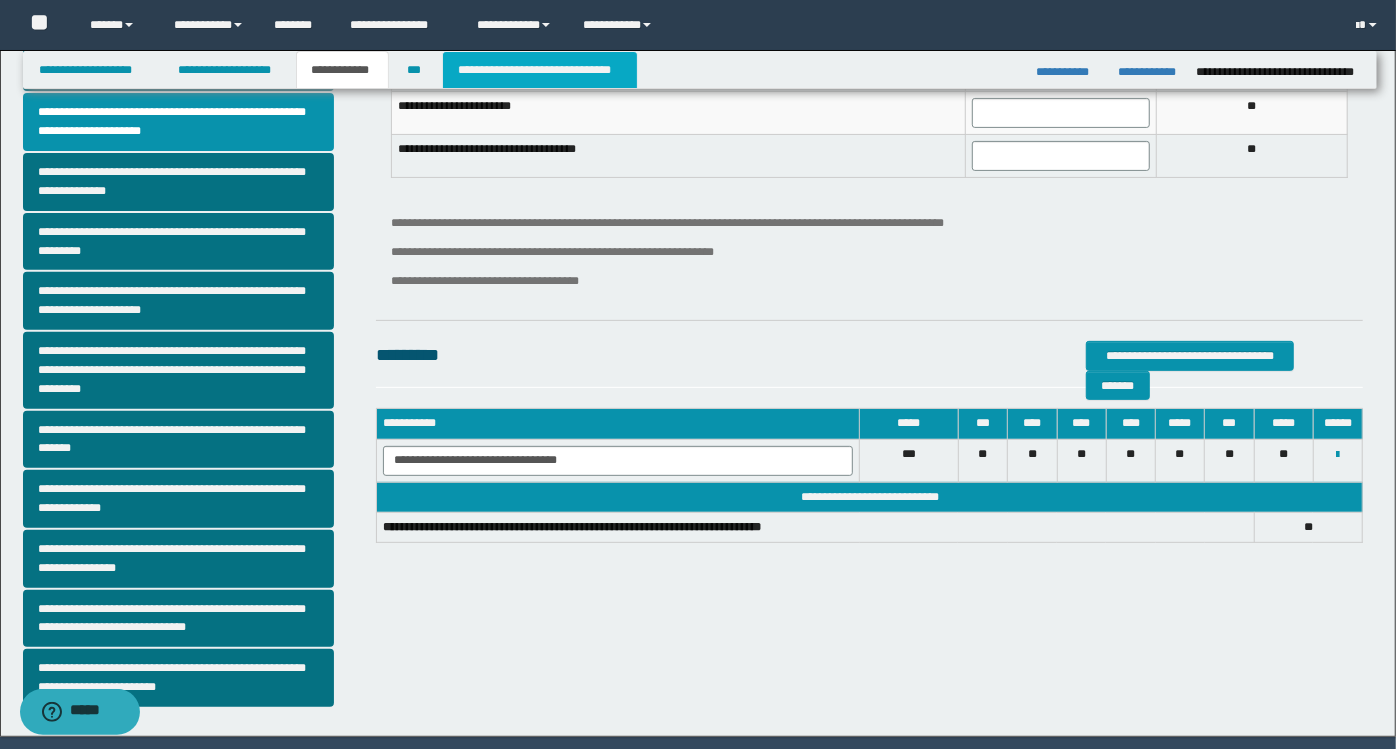 click on "**********" at bounding box center (540, 70) 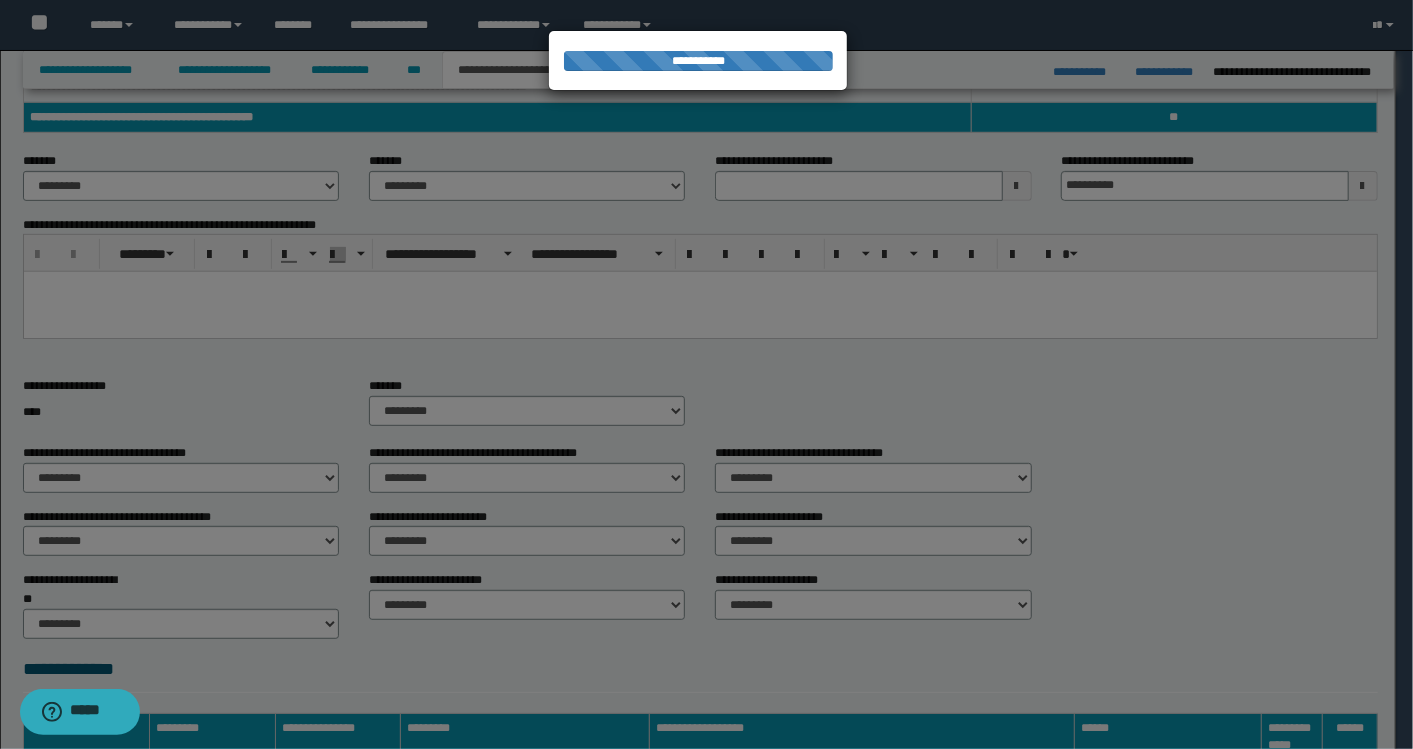 type 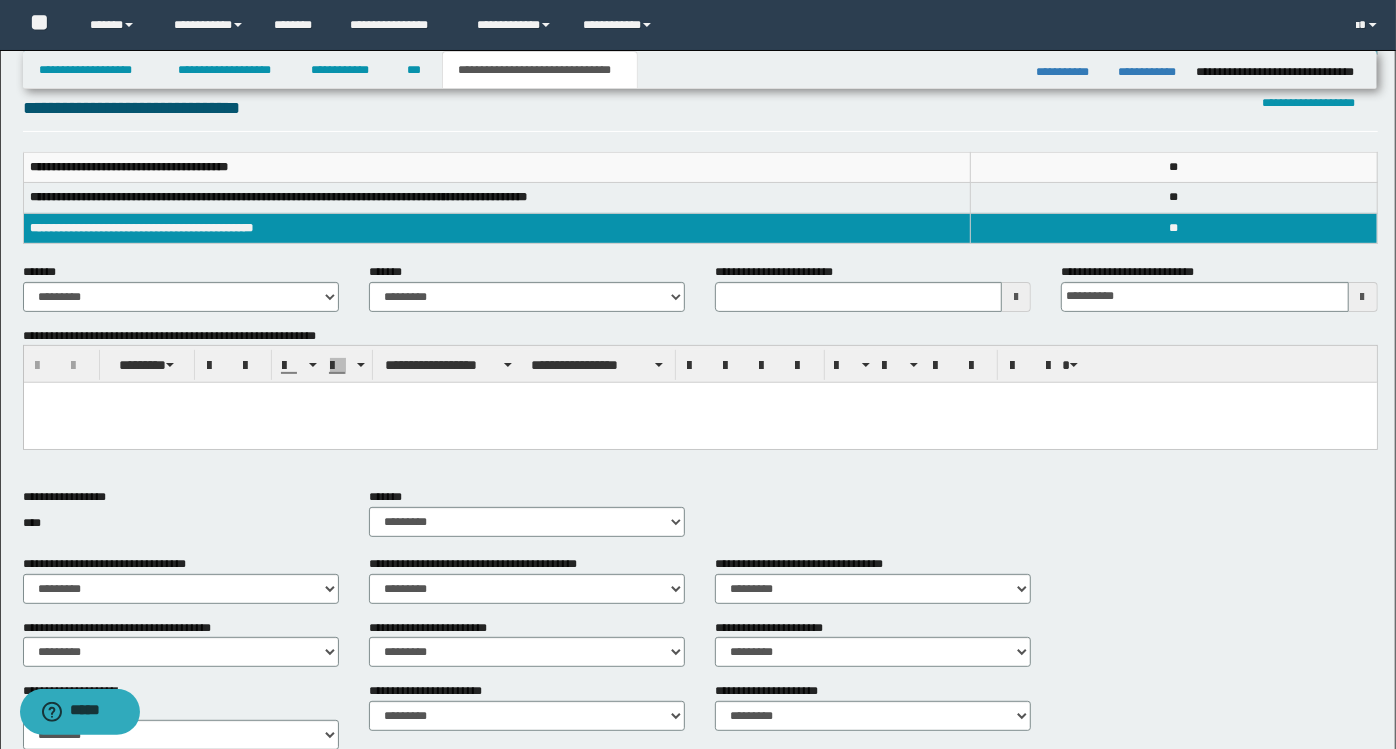 scroll, scrollTop: 652, scrollLeft: 0, axis: vertical 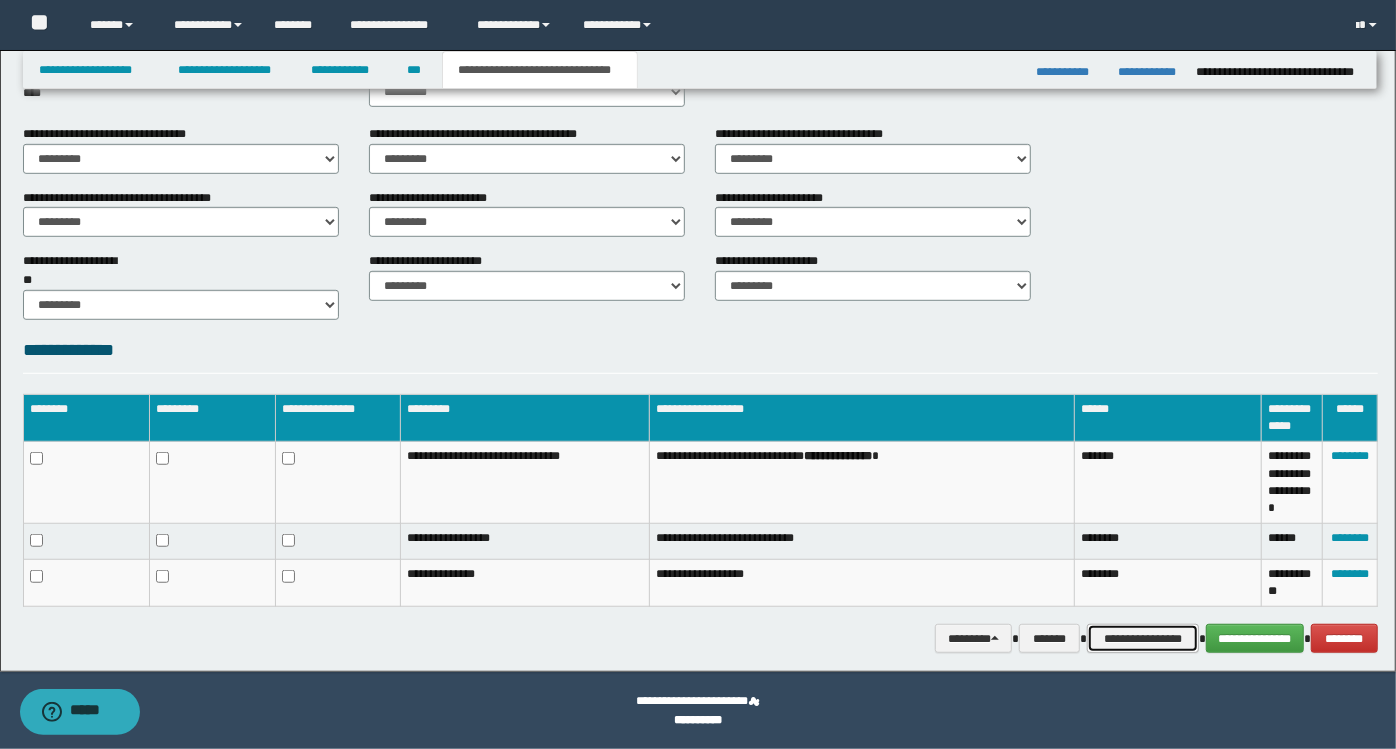 click on "**********" at bounding box center [1143, 638] 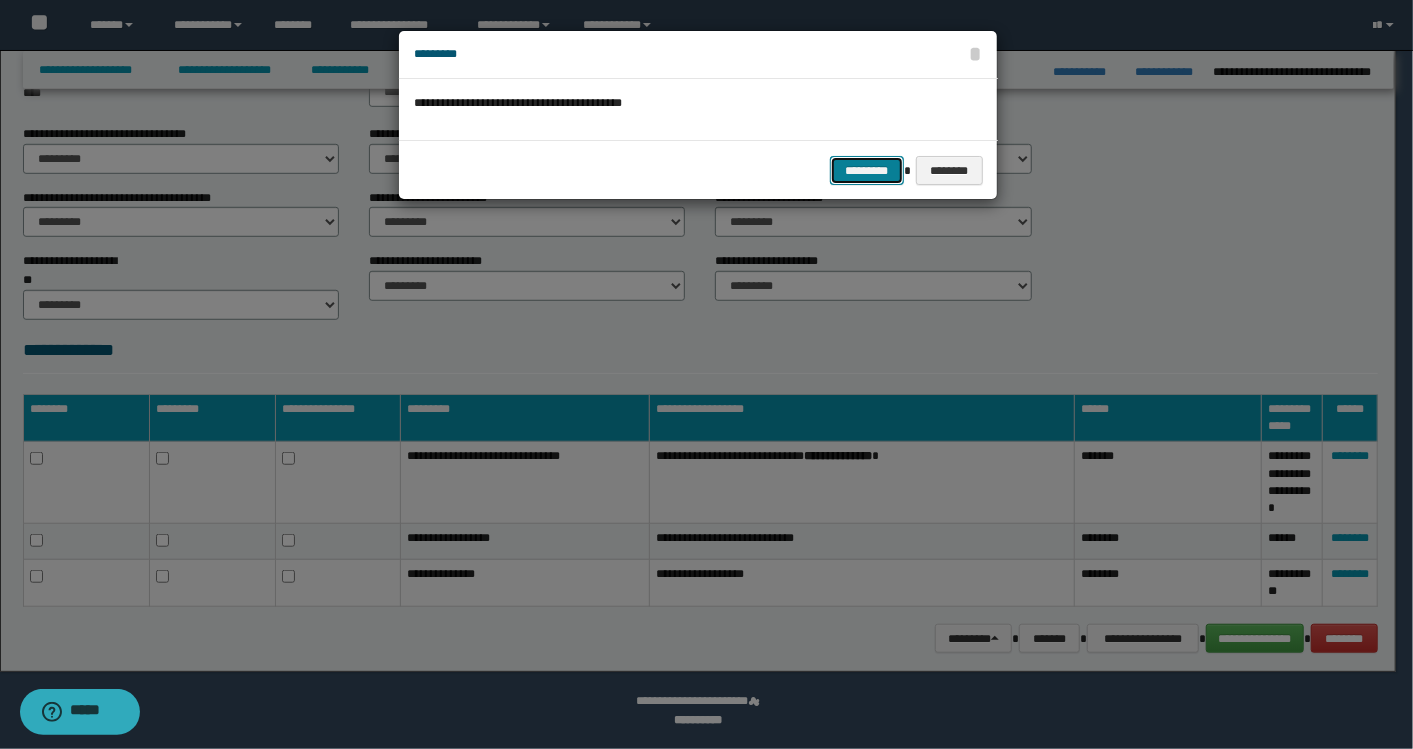 click on "*********" at bounding box center (867, 170) 